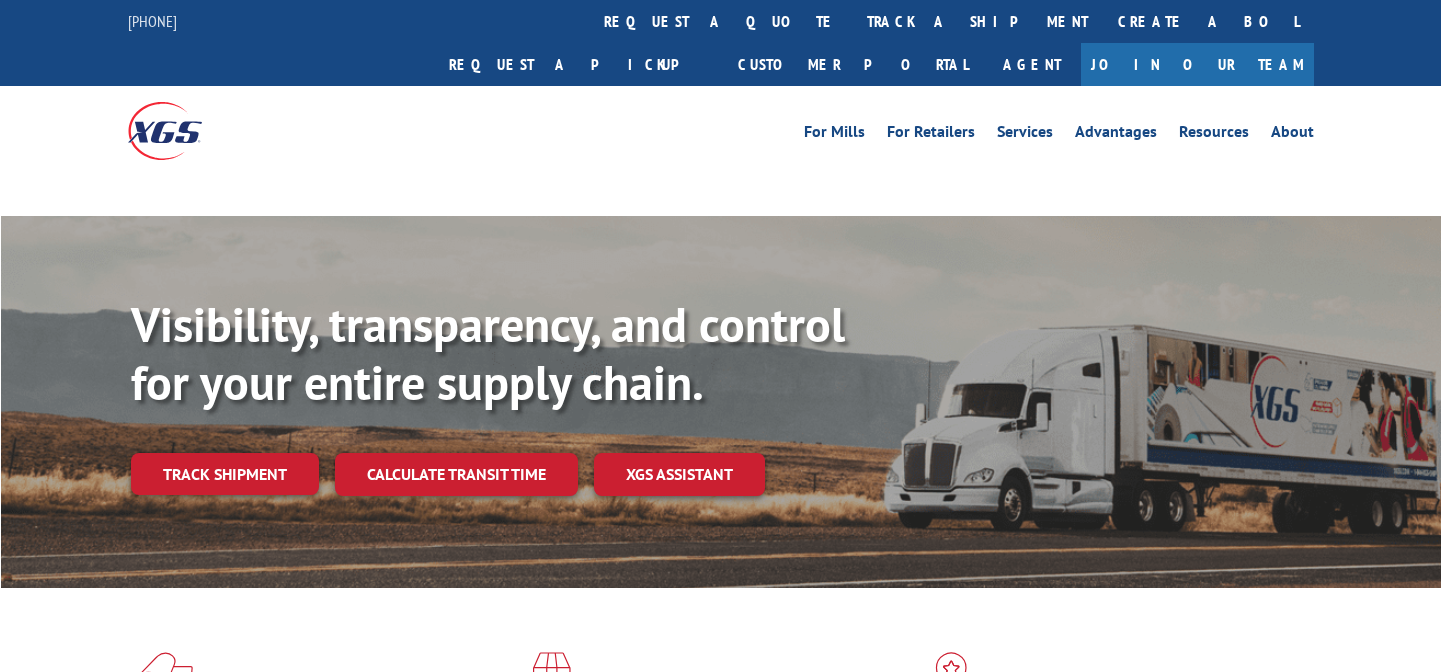 scroll, scrollTop: 0, scrollLeft: 0, axis: both 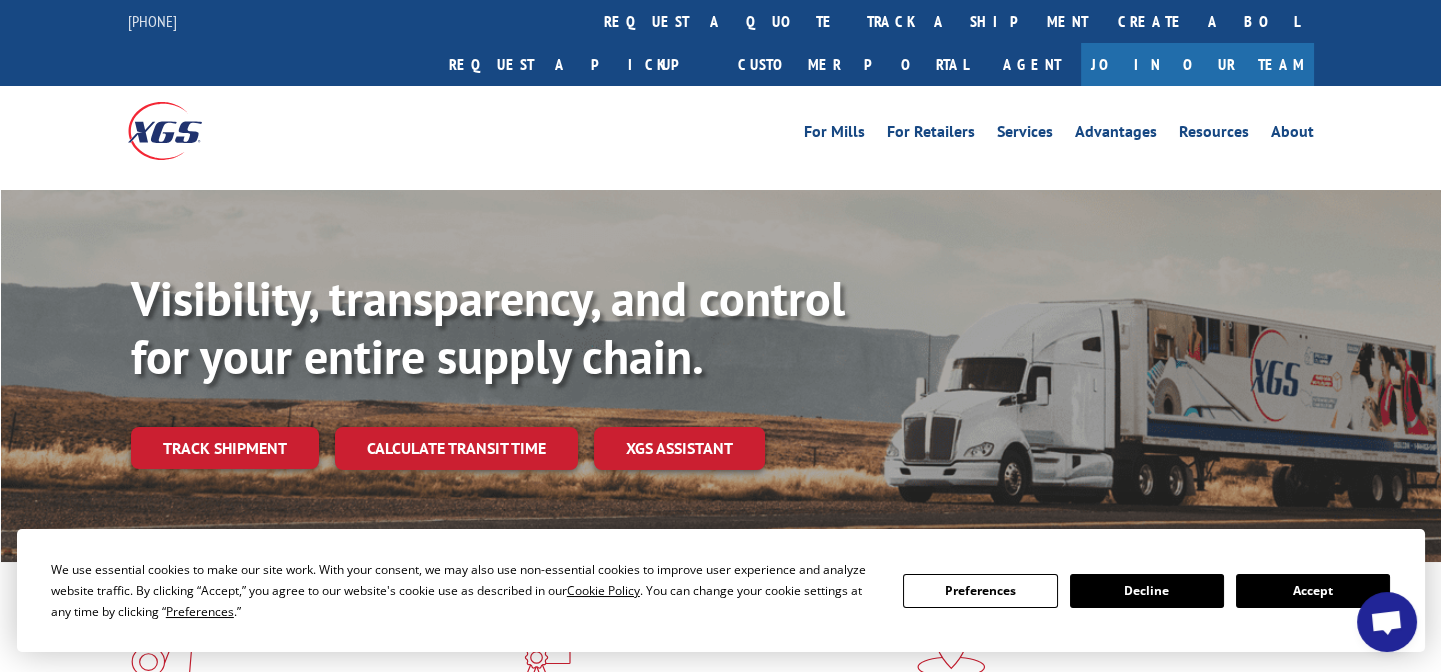click on "Accept" at bounding box center (1313, 591) 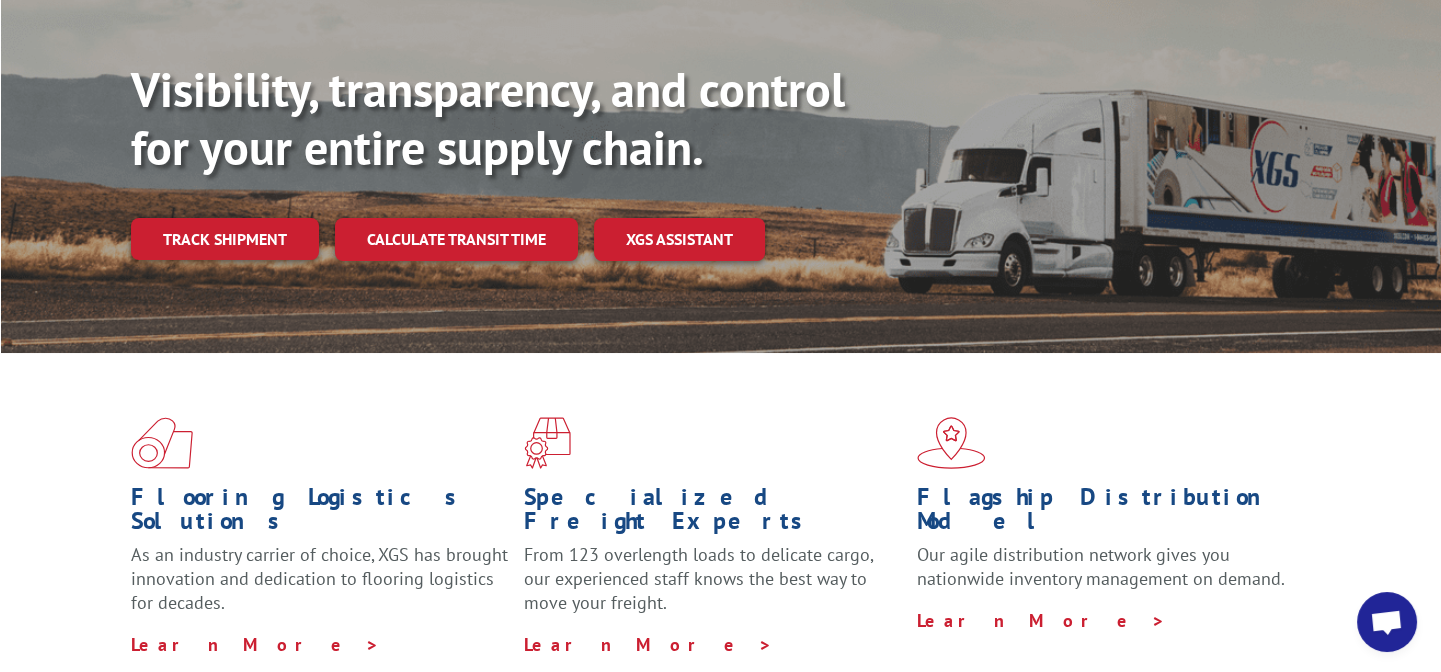 scroll, scrollTop: 272, scrollLeft: 0, axis: vertical 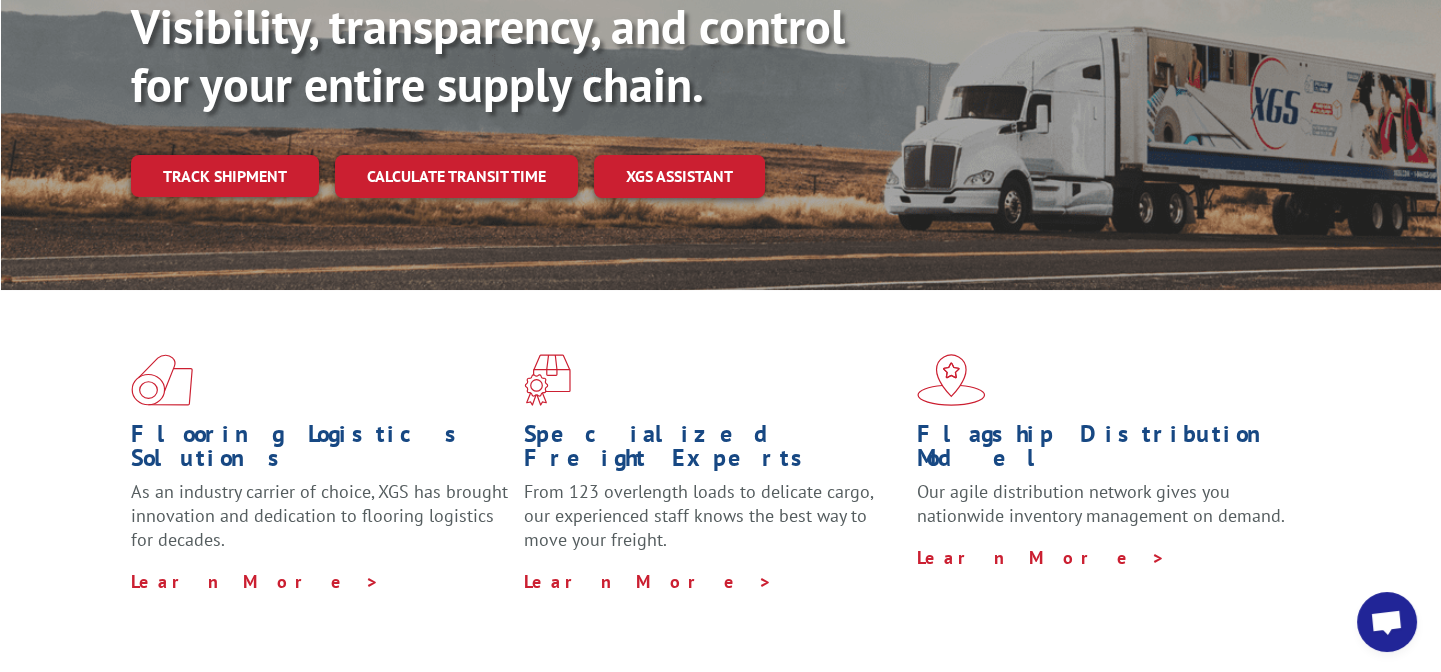 click at bounding box center (1387, 622) 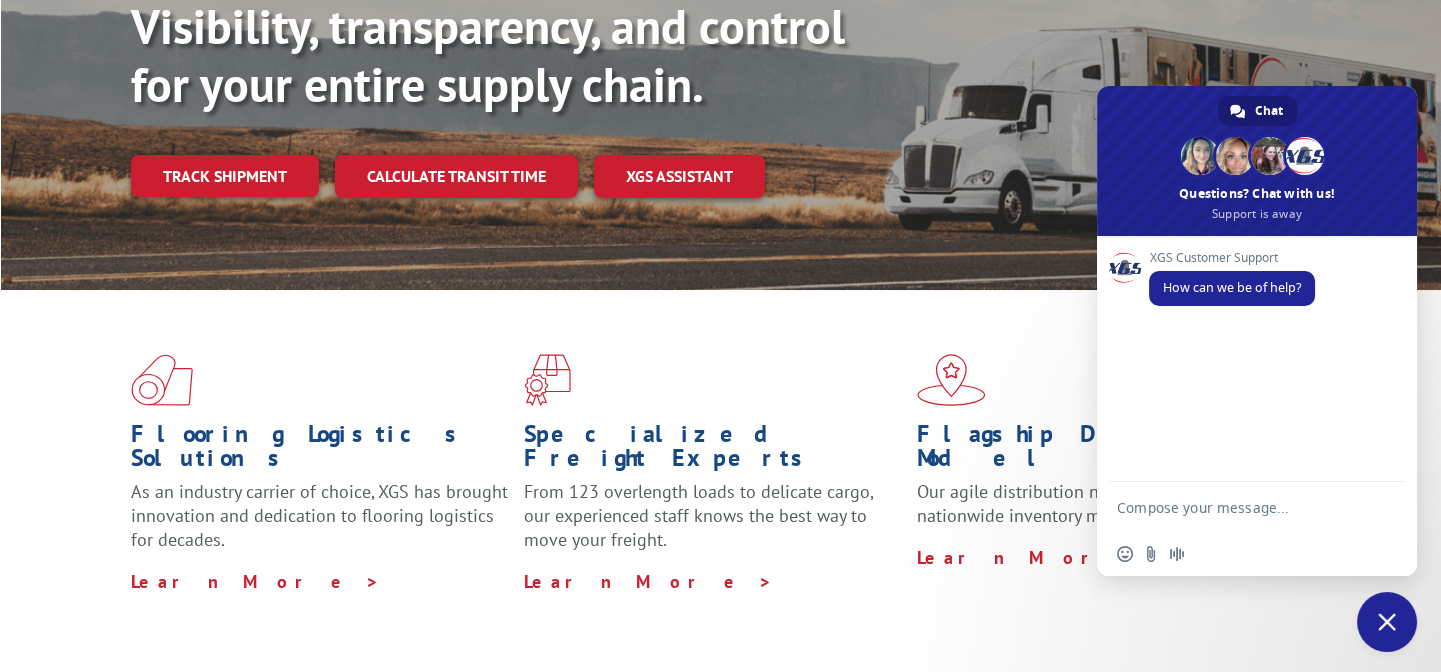 click at bounding box center (1237, 507) 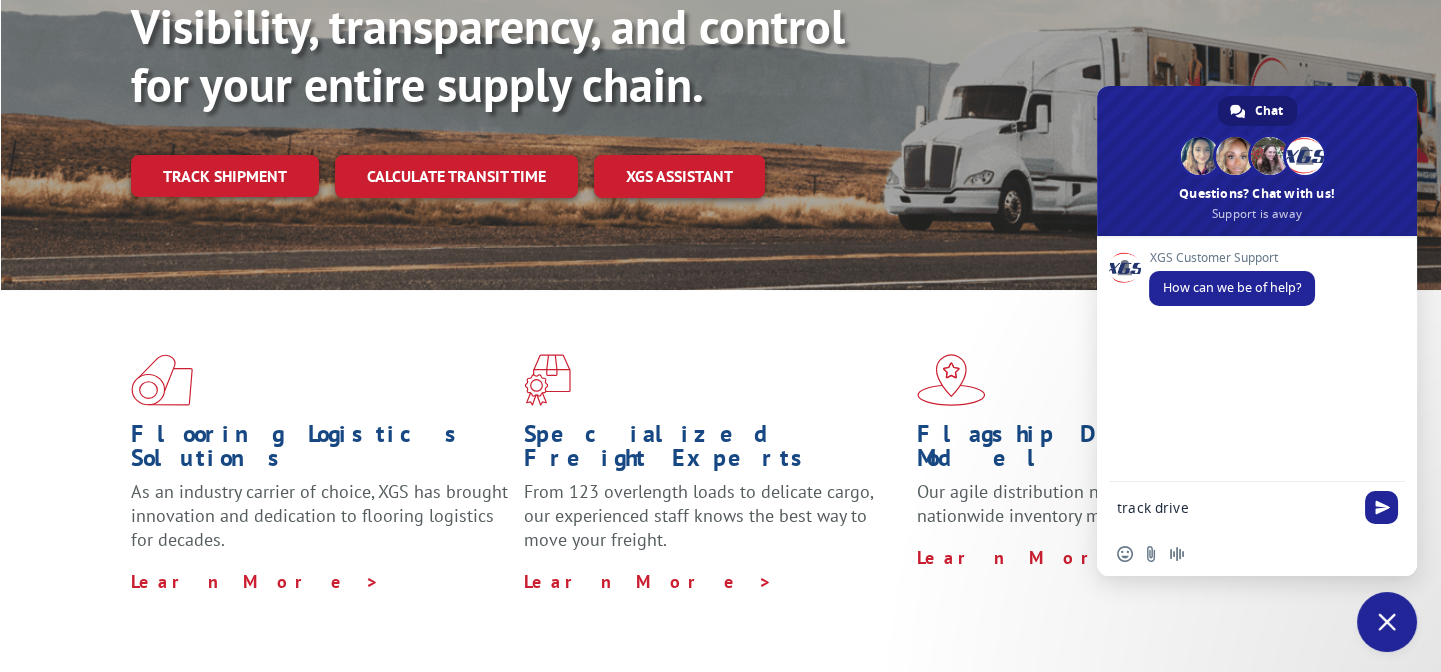 type on "track driver" 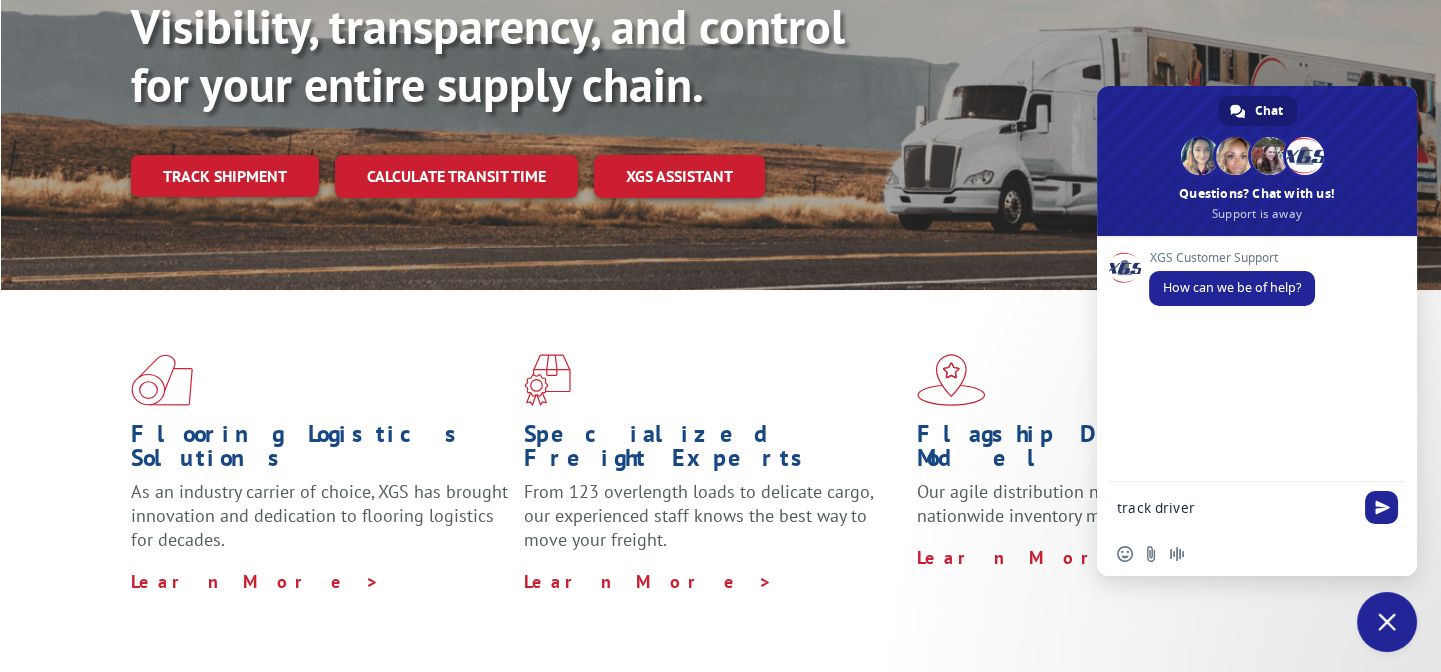 type 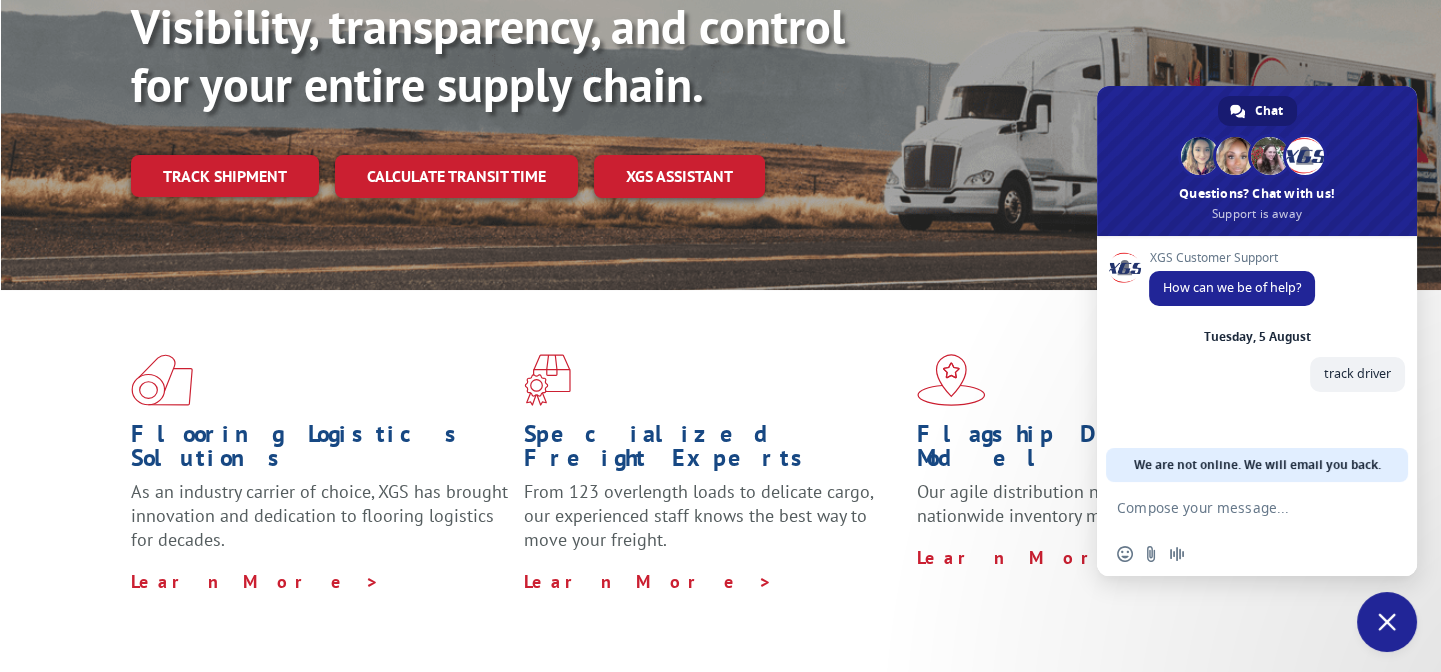scroll, scrollTop: 154, scrollLeft: 0, axis: vertical 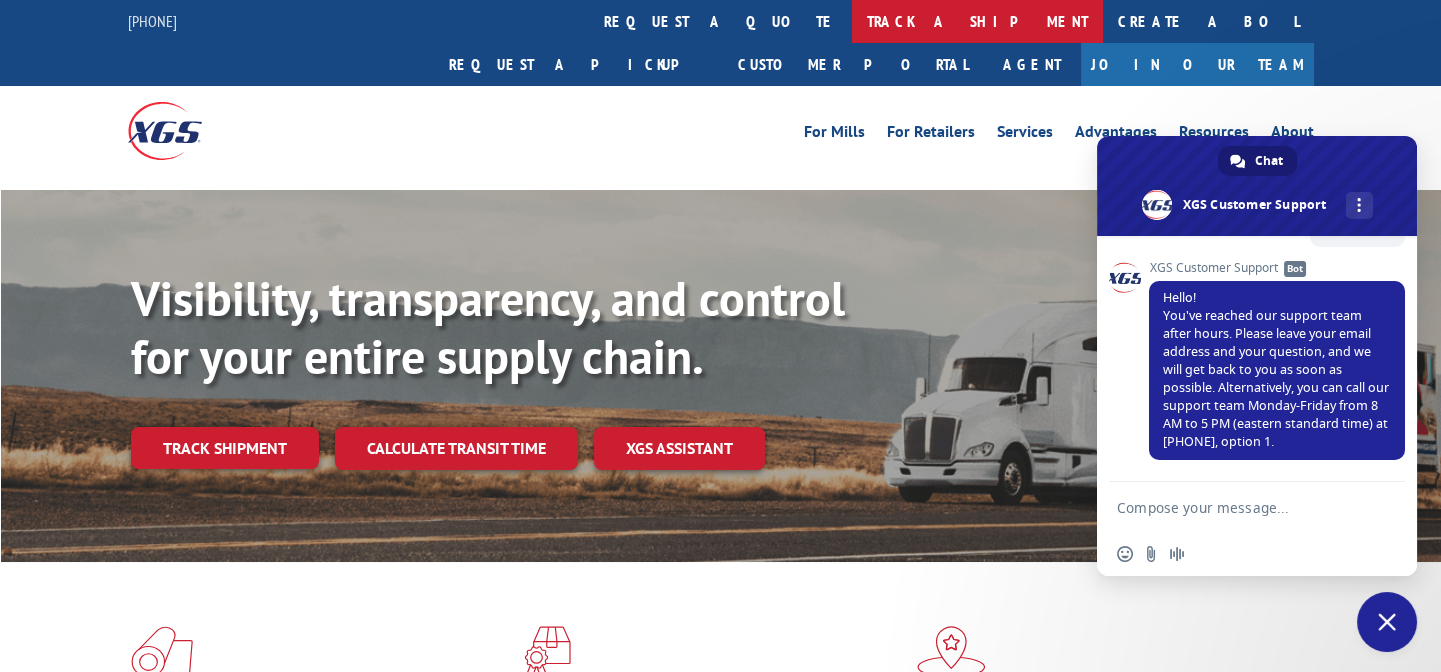 click on "track a shipment" at bounding box center [977, 21] 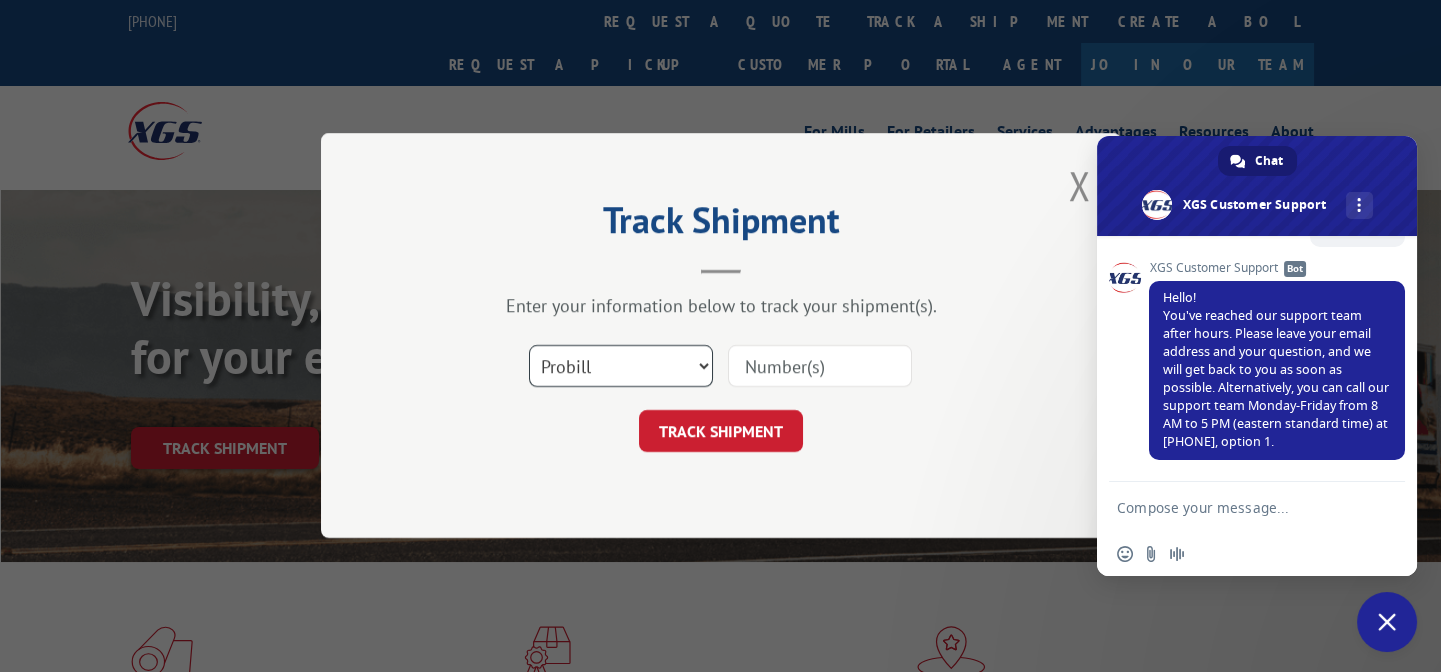 click on "Select category... Probill BOL PO" at bounding box center (621, 367) 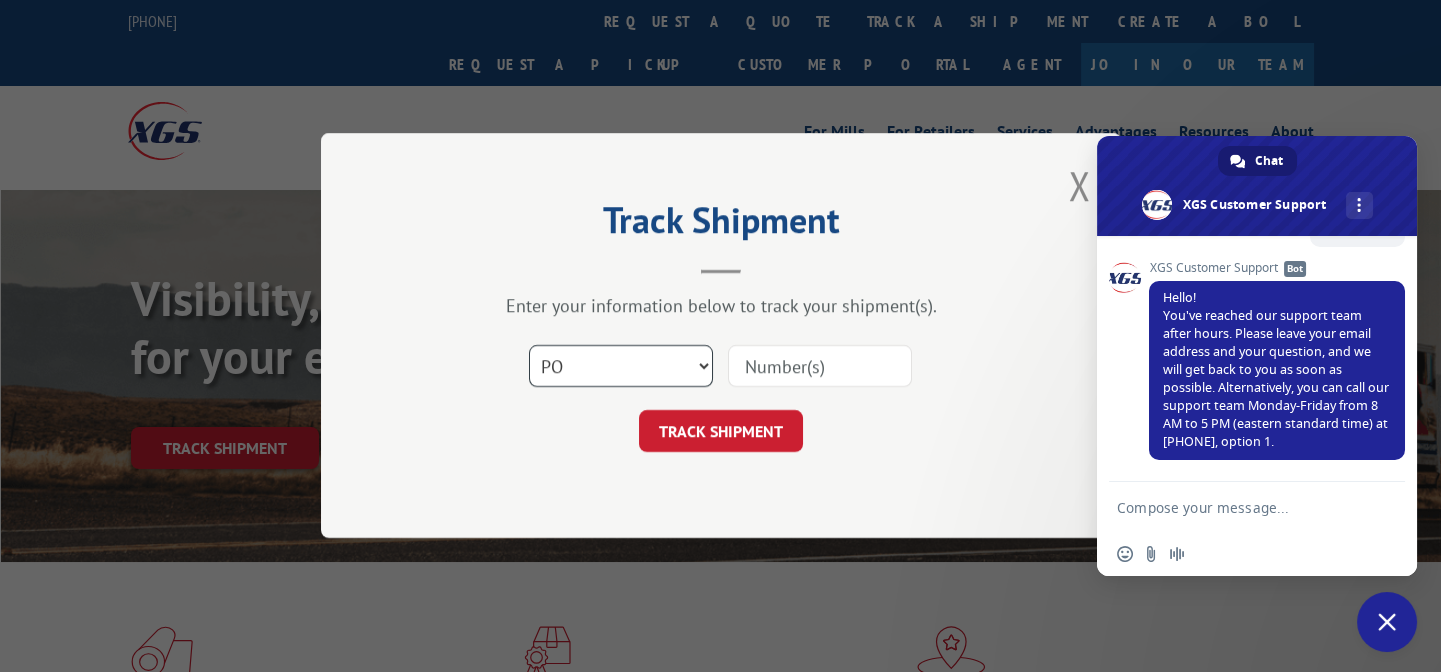 click on "Select category... Probill BOL PO" at bounding box center [621, 367] 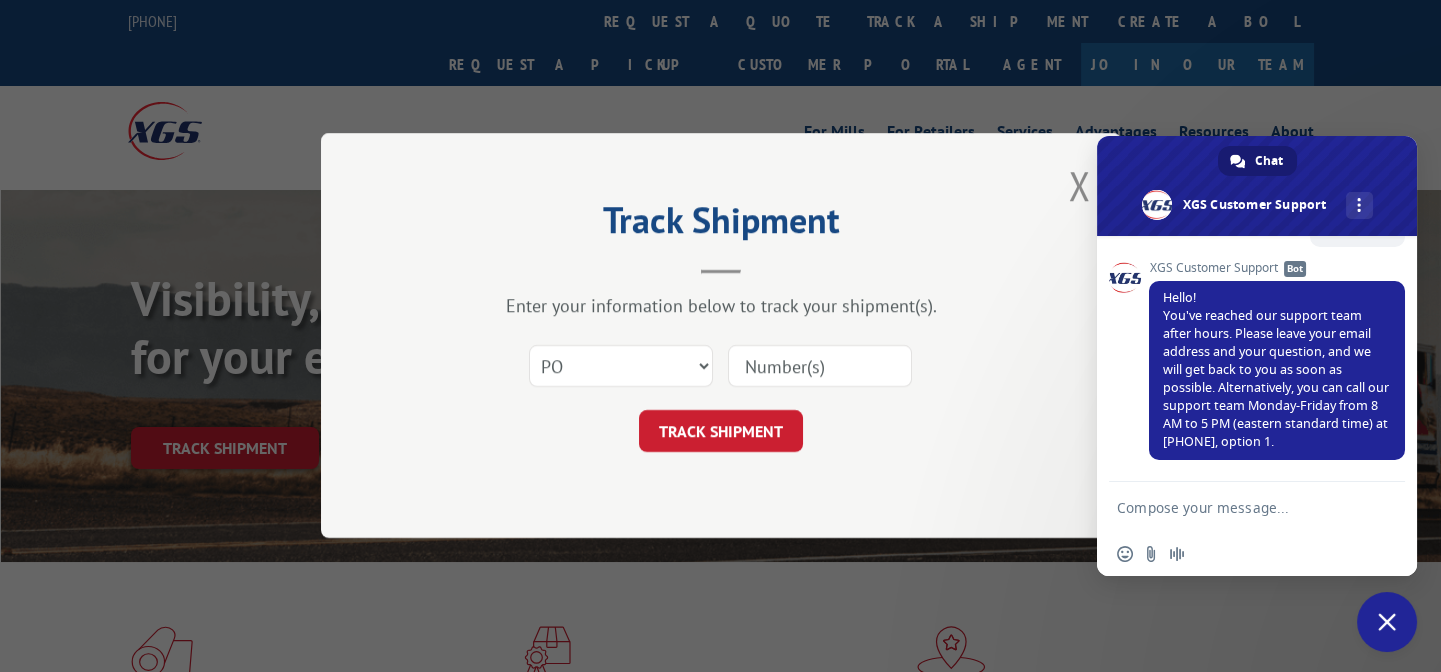paste on "[NUMBER]" 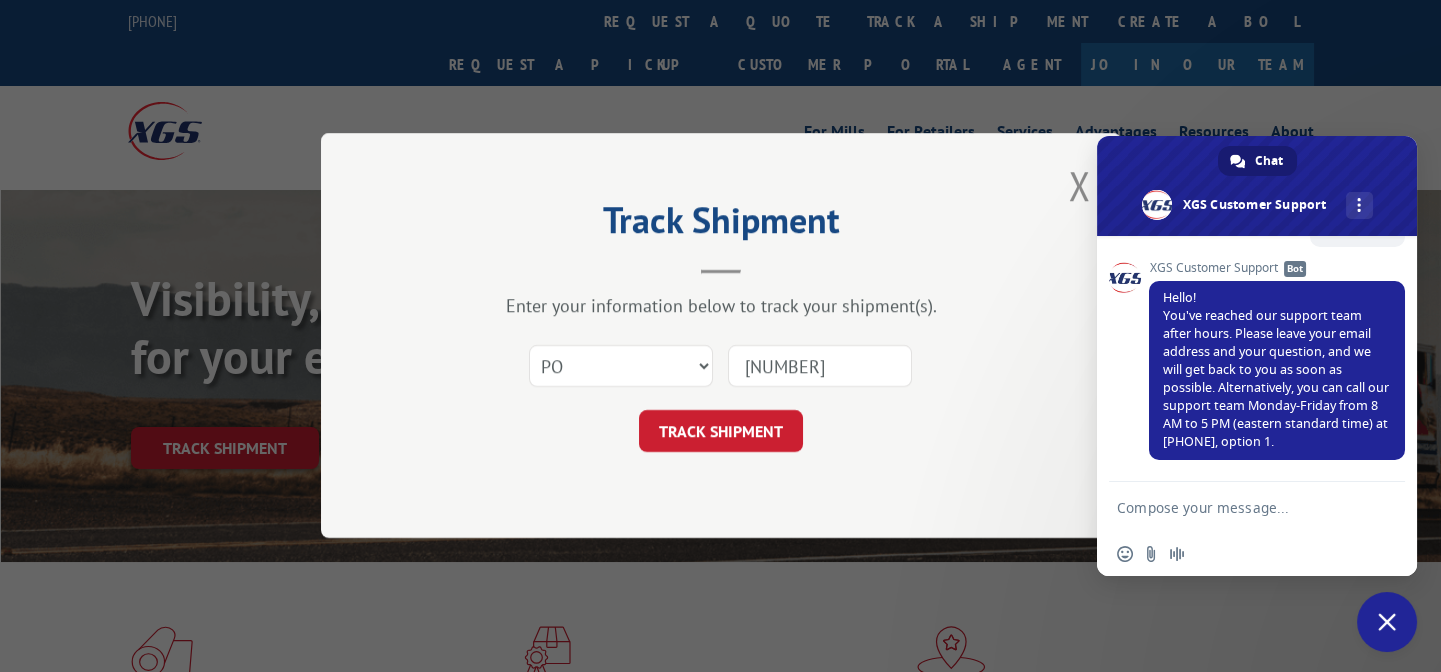 type on "[NUMBER]" 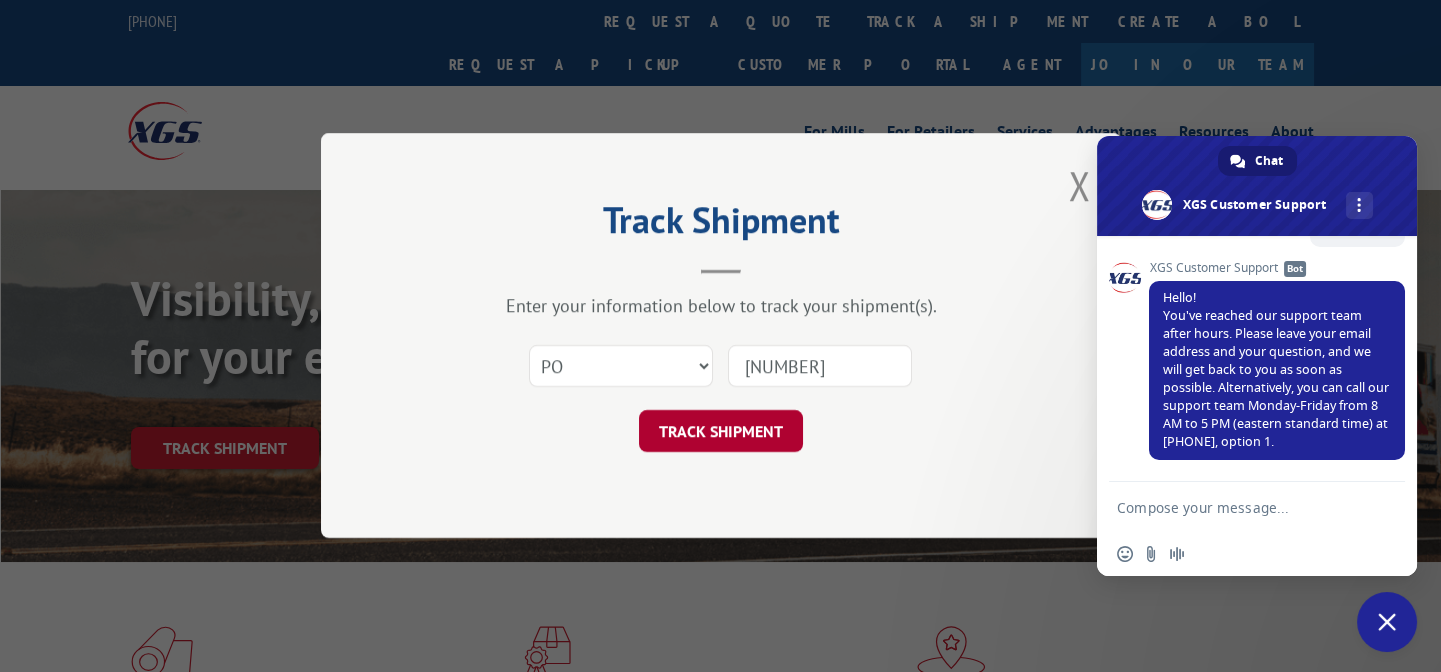 click on "TRACK SHIPMENT" at bounding box center [721, 432] 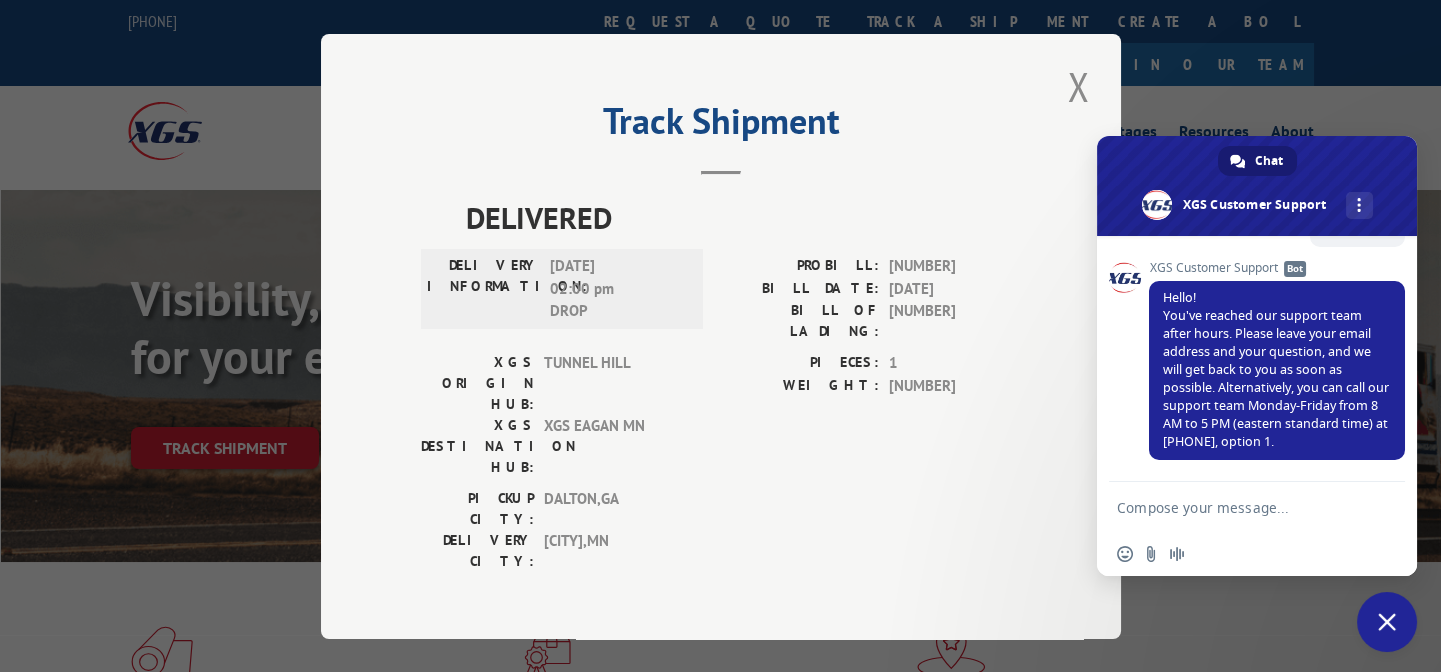 scroll, scrollTop: 0, scrollLeft: 0, axis: both 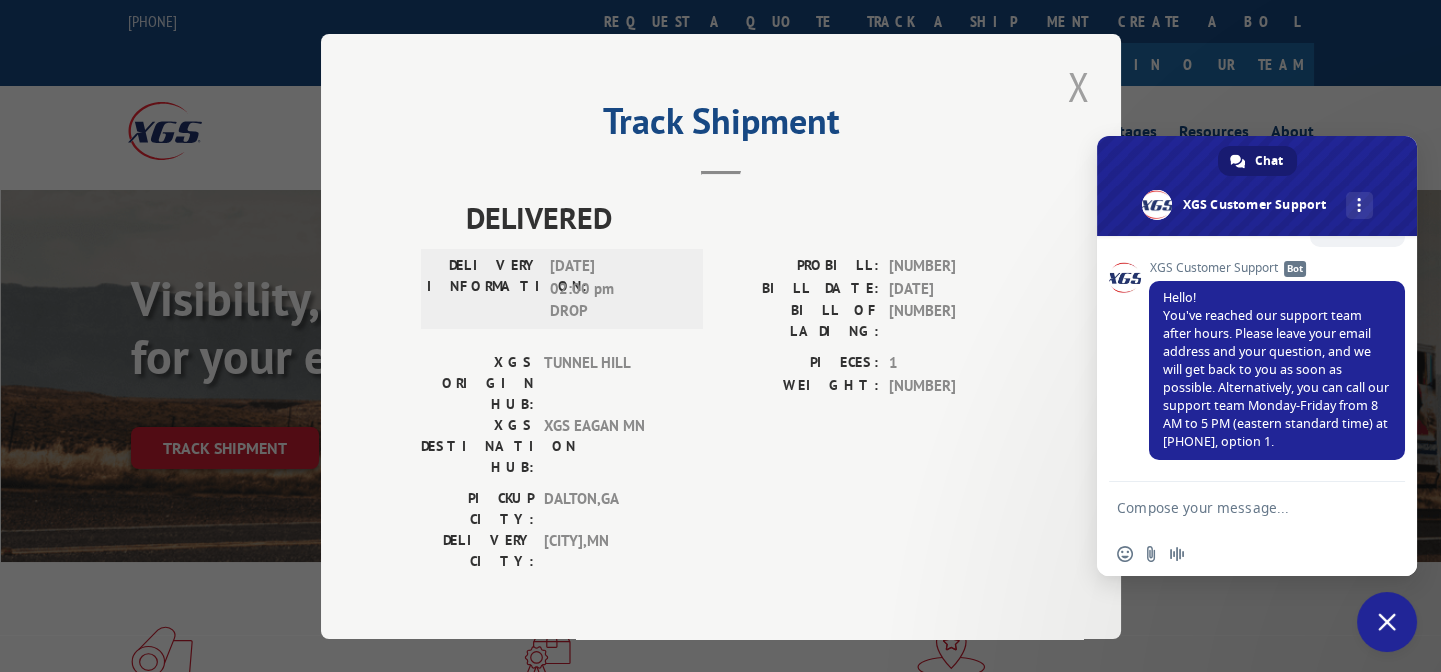 click at bounding box center [1079, 86] 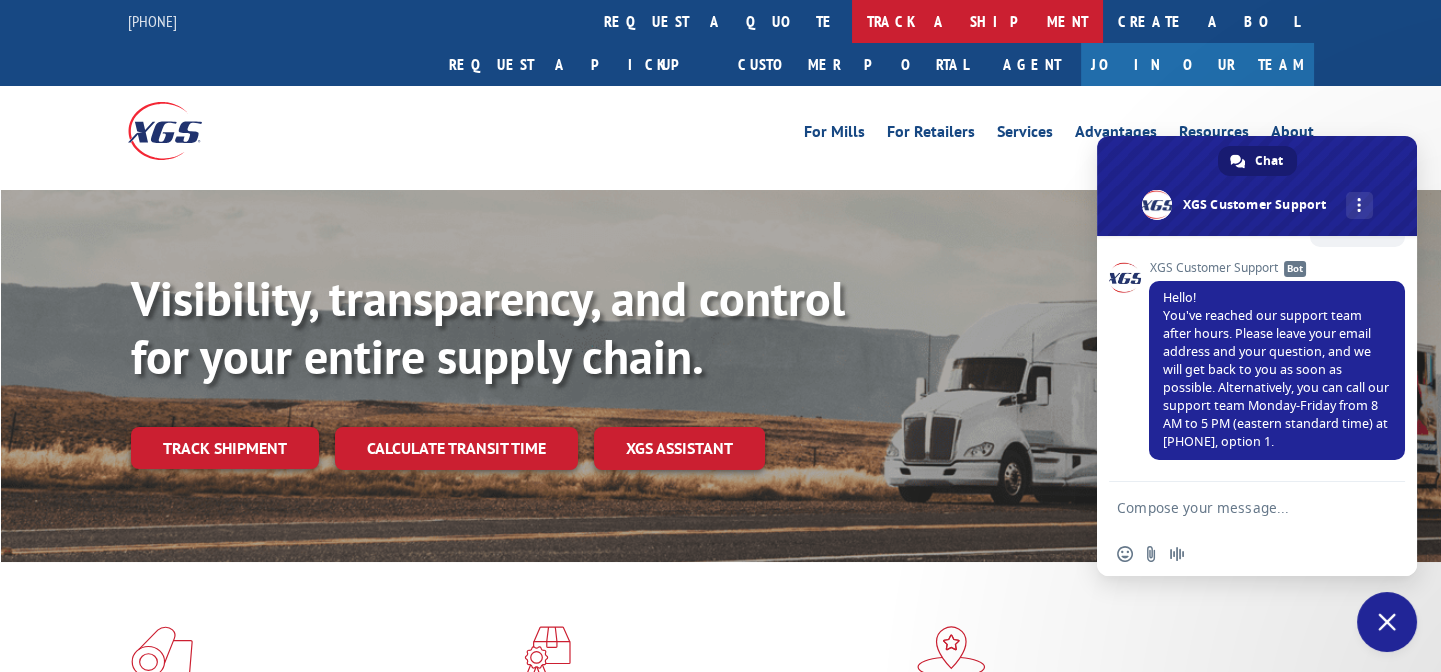 click on "track a shipment" at bounding box center (977, 21) 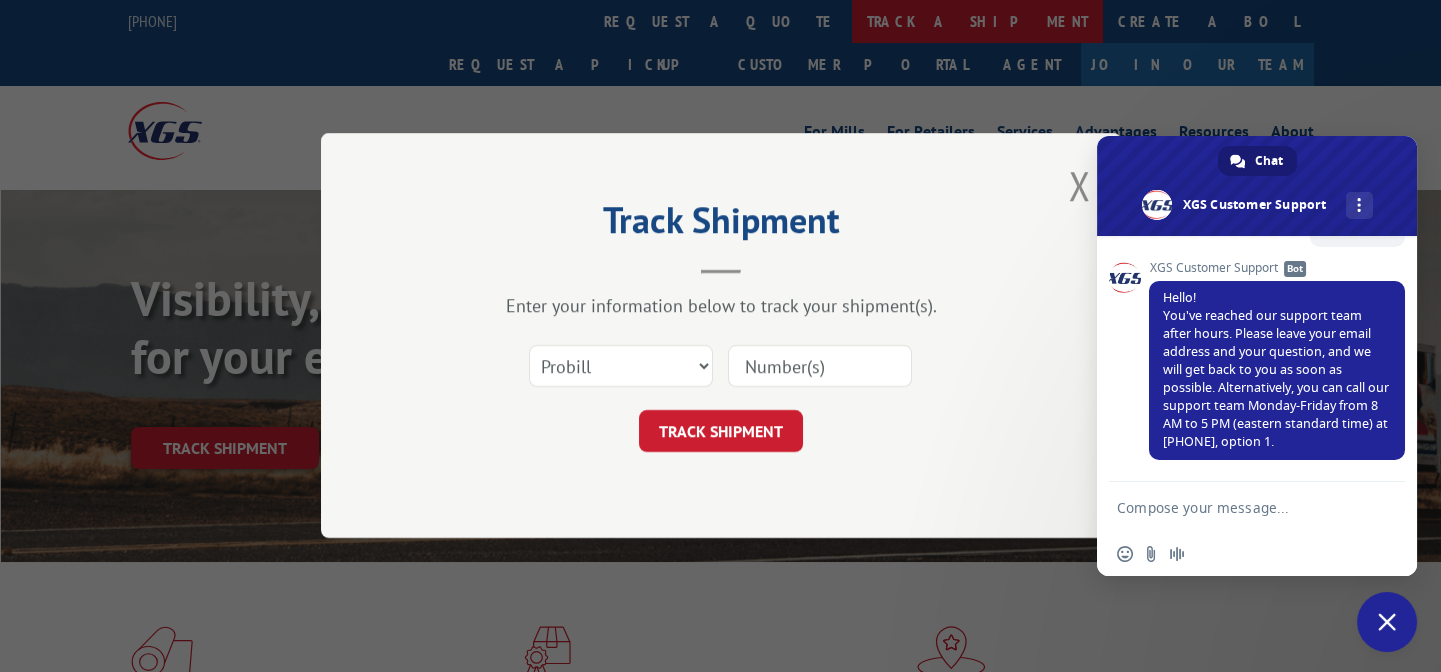 scroll, scrollTop: 0, scrollLeft: 0, axis: both 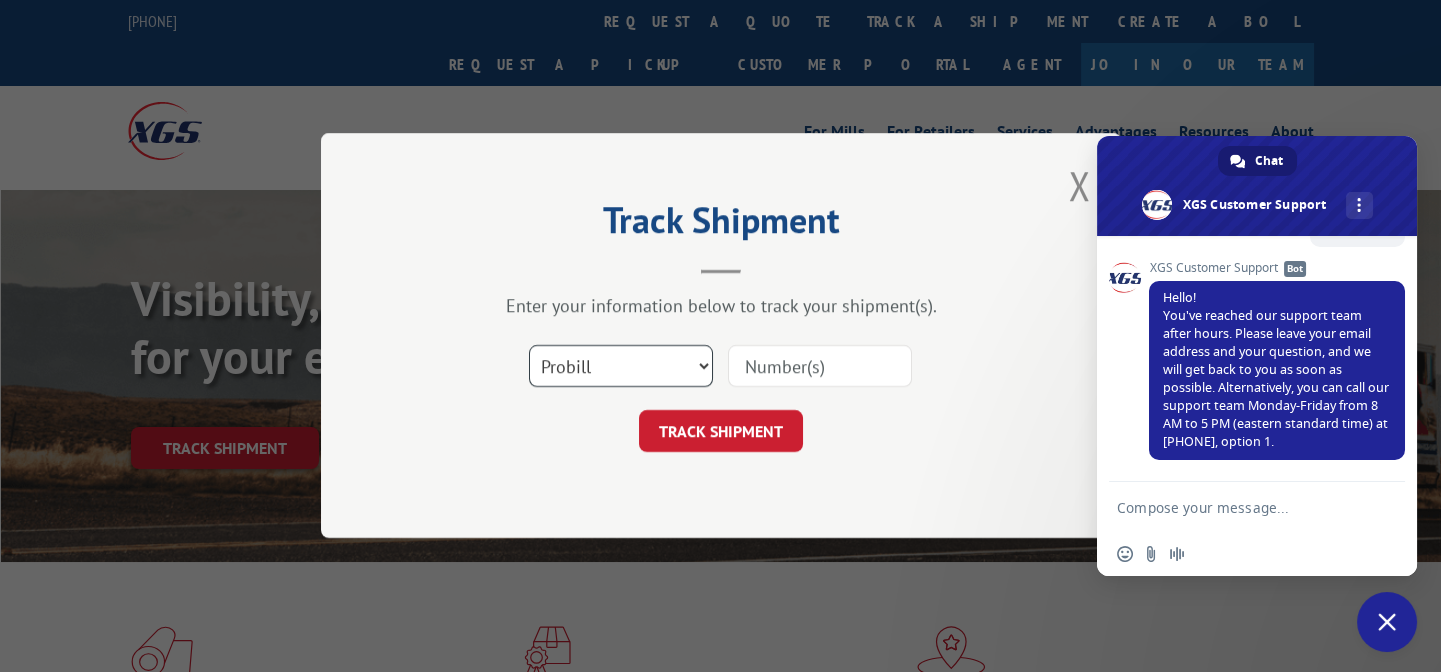 click on "Select category... Probill BOL PO" at bounding box center [621, 367] 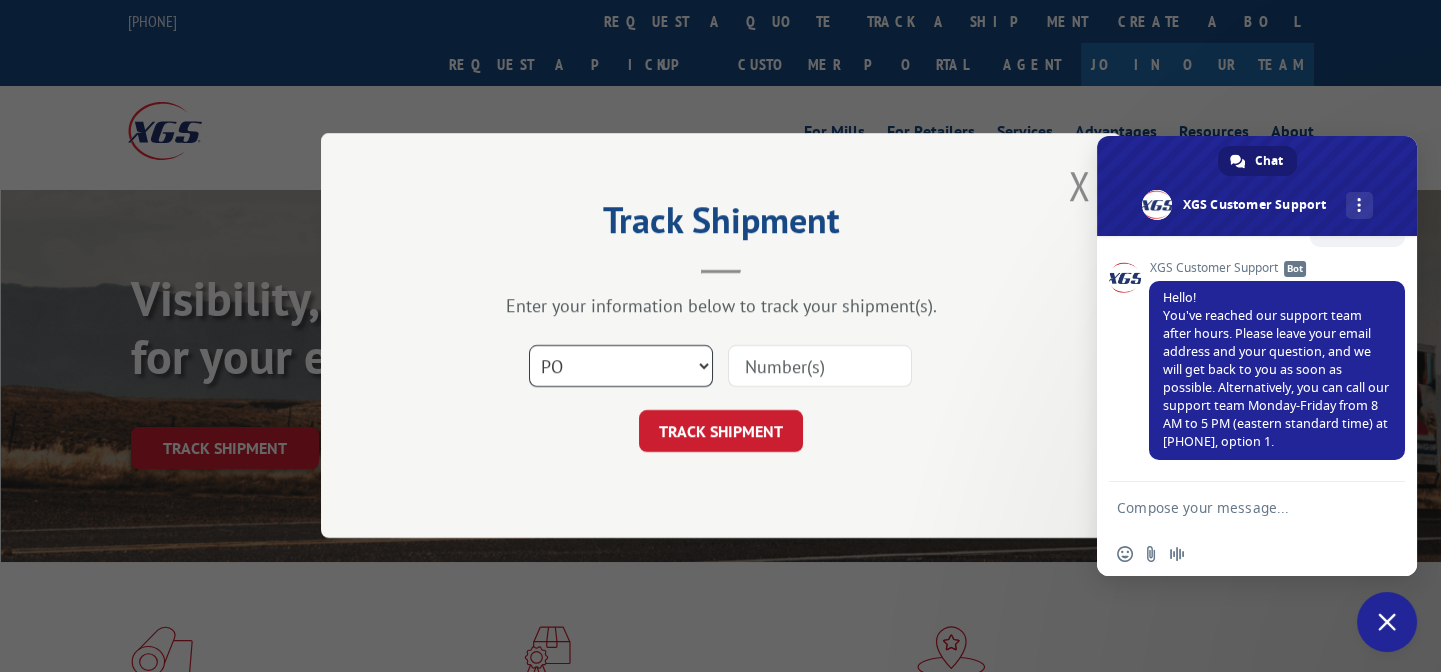 click on "Select category... Probill BOL PO" at bounding box center (621, 367) 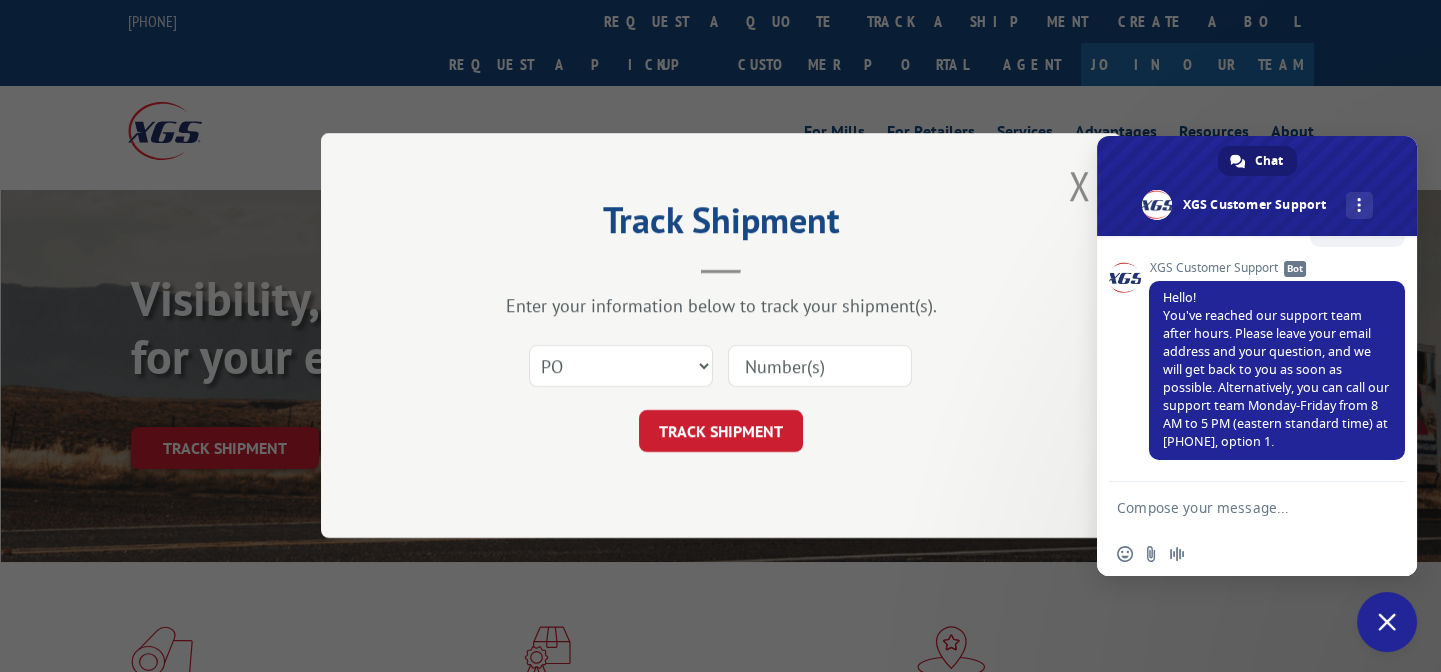 paste on "[NUMBER]" 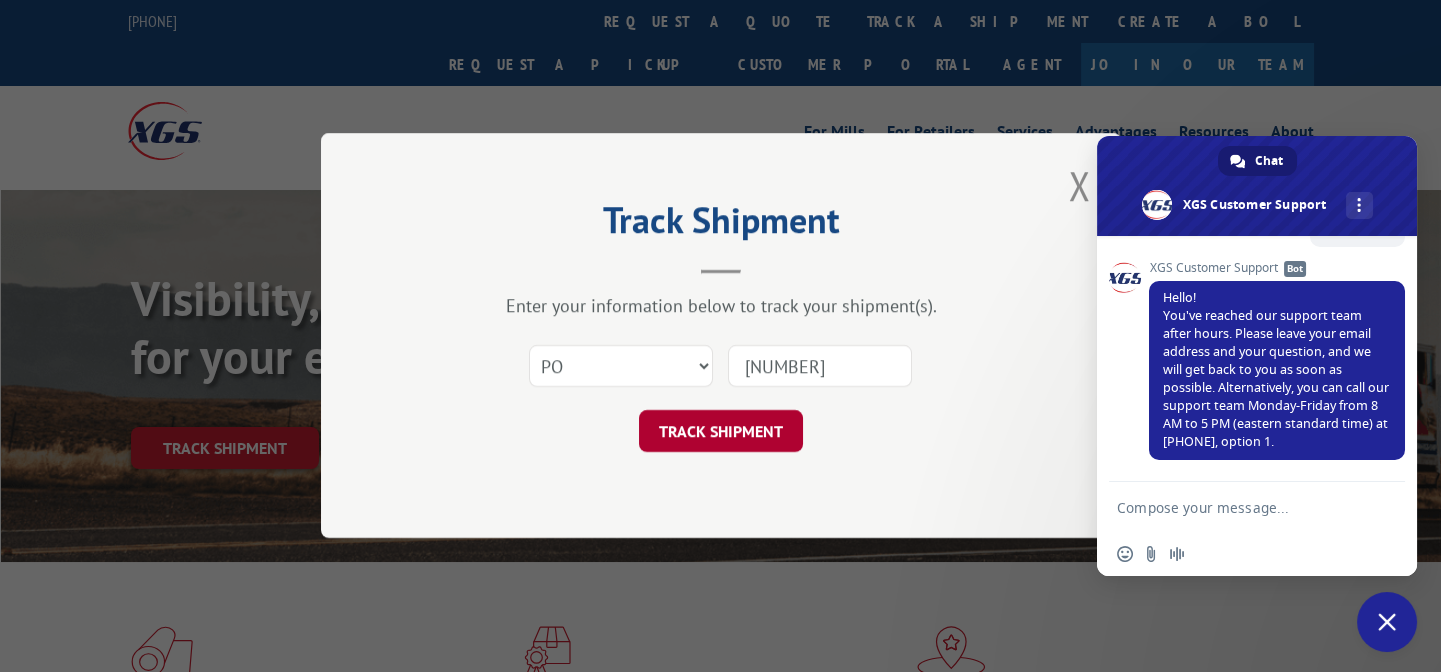 type on "[NUMBER]" 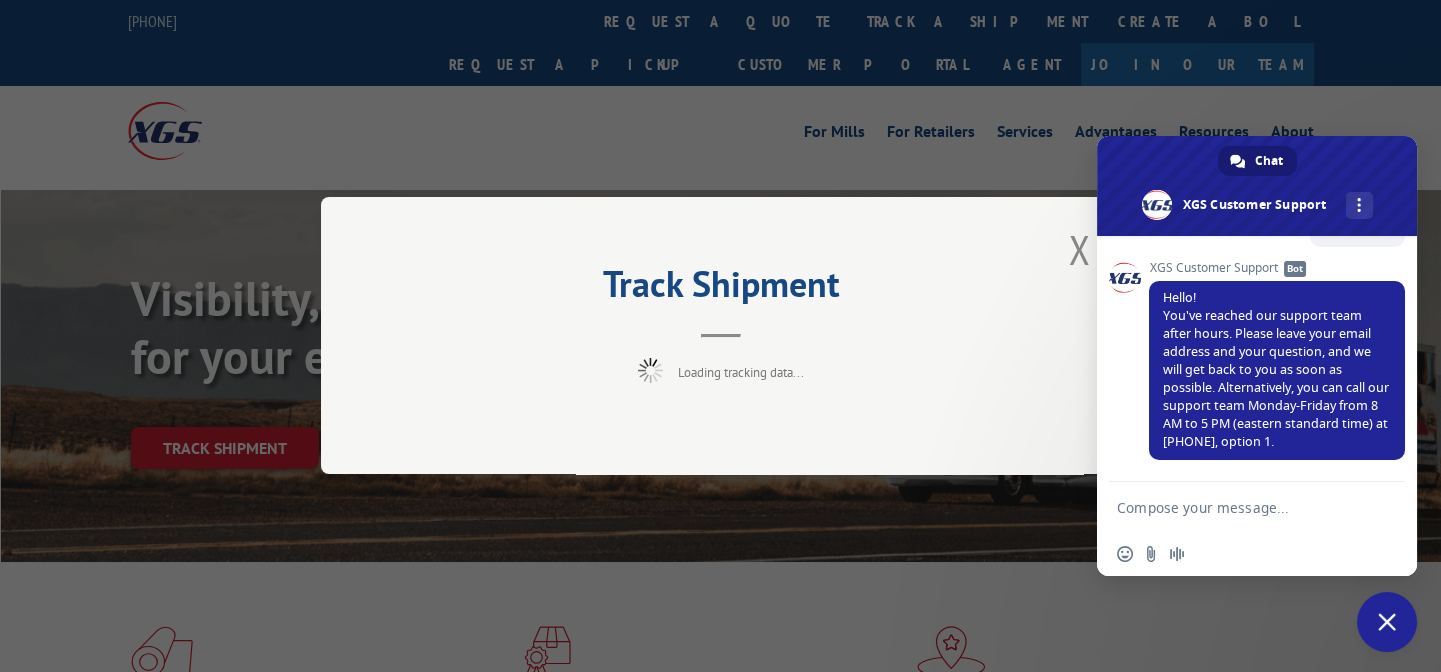 scroll, scrollTop: 90, scrollLeft: 0, axis: vertical 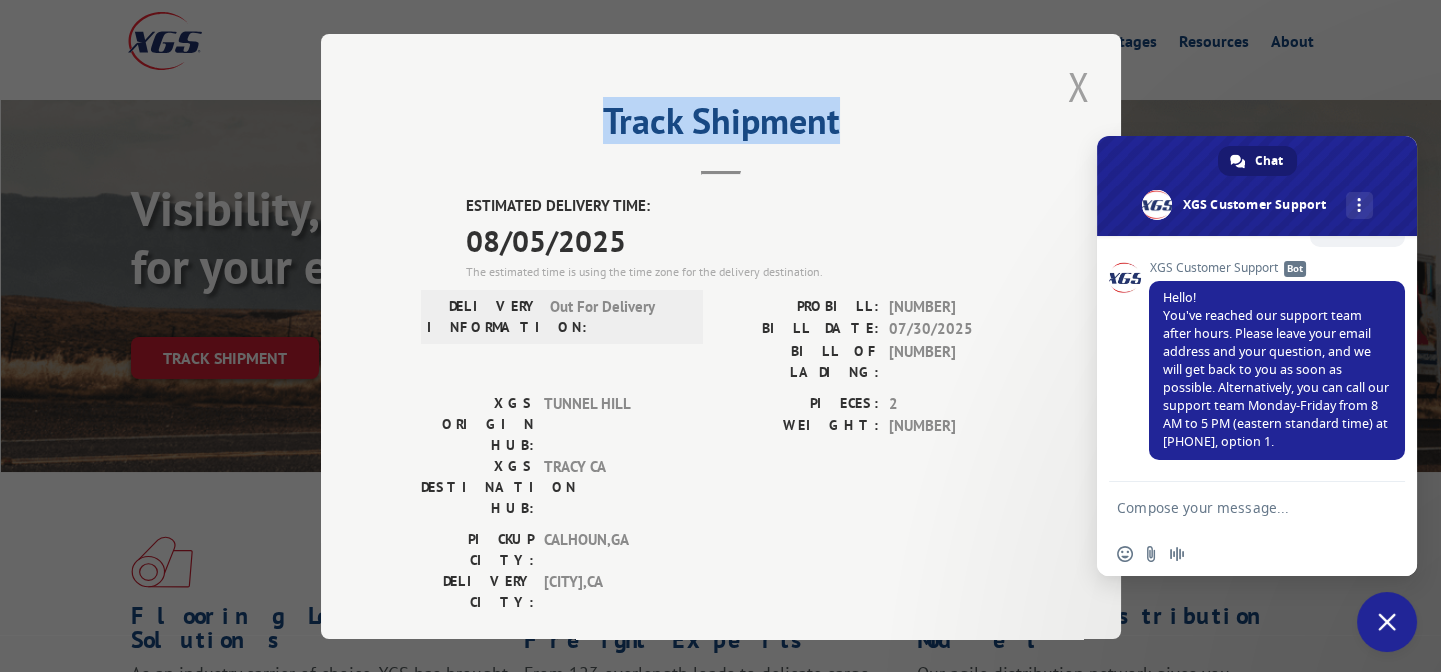 click on "Track Shipment ESTIMATED DELIVERY TIME: [DATE] The estimated time is using the time zone for the delivery destination. DELIVERY INFORMATION: Out For Delivery PROBILL: [NUMBER] BILL DATE: [DATE] BILL OF LADING: [NUMBER] XGS ORIGIN HUB: TUNNEL HILL XGS DESTINATION HUB: [CITY] [STATE] PIECES: 2 WEIGHT: 653 PICKUP CITY: [CITY] , [STATE] DELIVERY CITY: [CITY] , [STATE] Subscribe to alerts Get texted with status updates for this shipment. Message and data rates may apply. Message frequency depends upon your activity. SUBSCRIBE Note: by providing a telephone number and submitting this form you are consenting to be contacted by SMS text message. Message & data rates may apply. You can reply STOP to opt-out of further messaging." at bounding box center [721, 336] 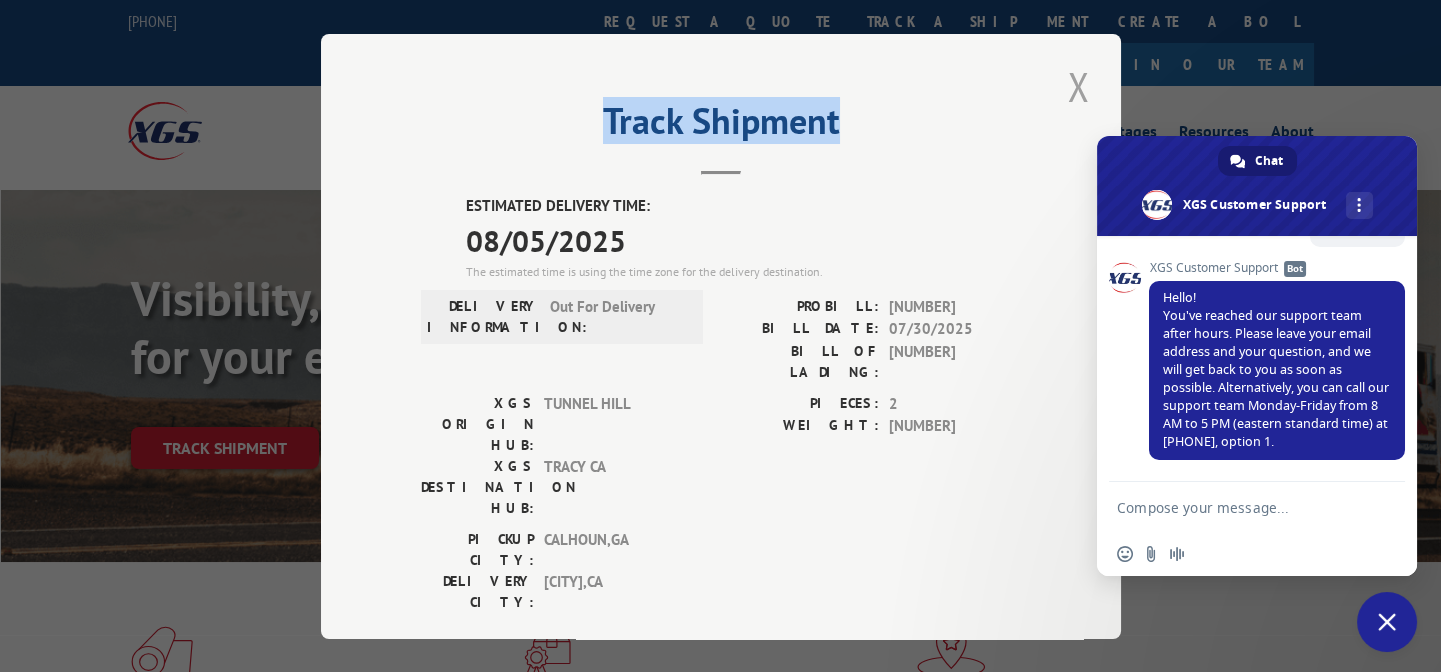 click at bounding box center [1079, 86] 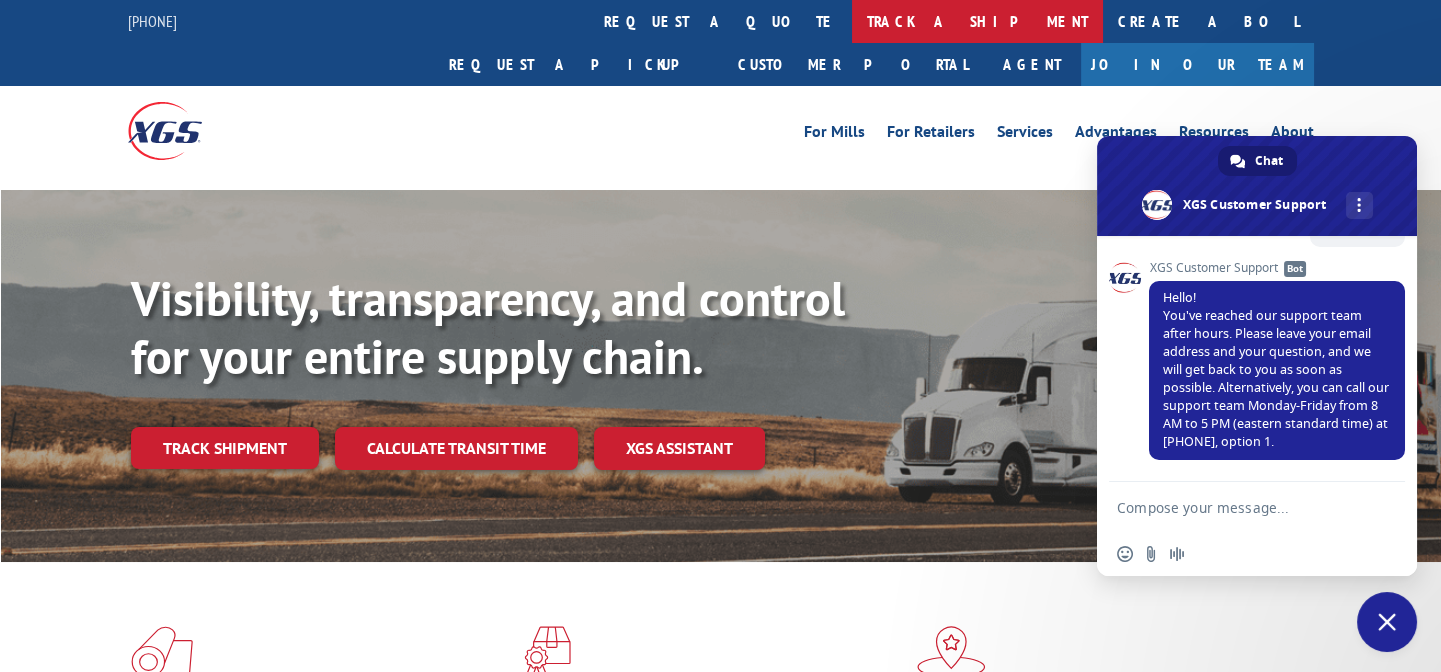 click on "track a shipment" at bounding box center (977, 21) 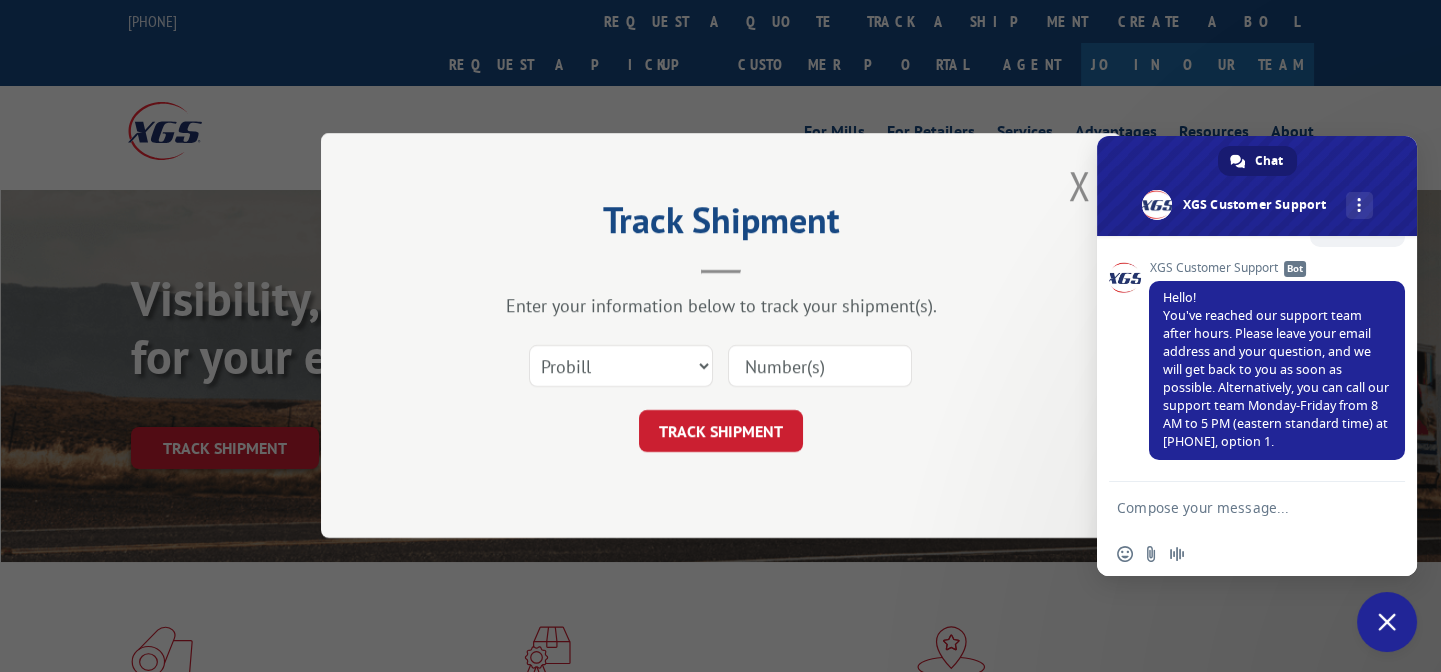 click on "Select category... Probill BOL PO TRACK SHIPMENT" at bounding box center [721, 393] 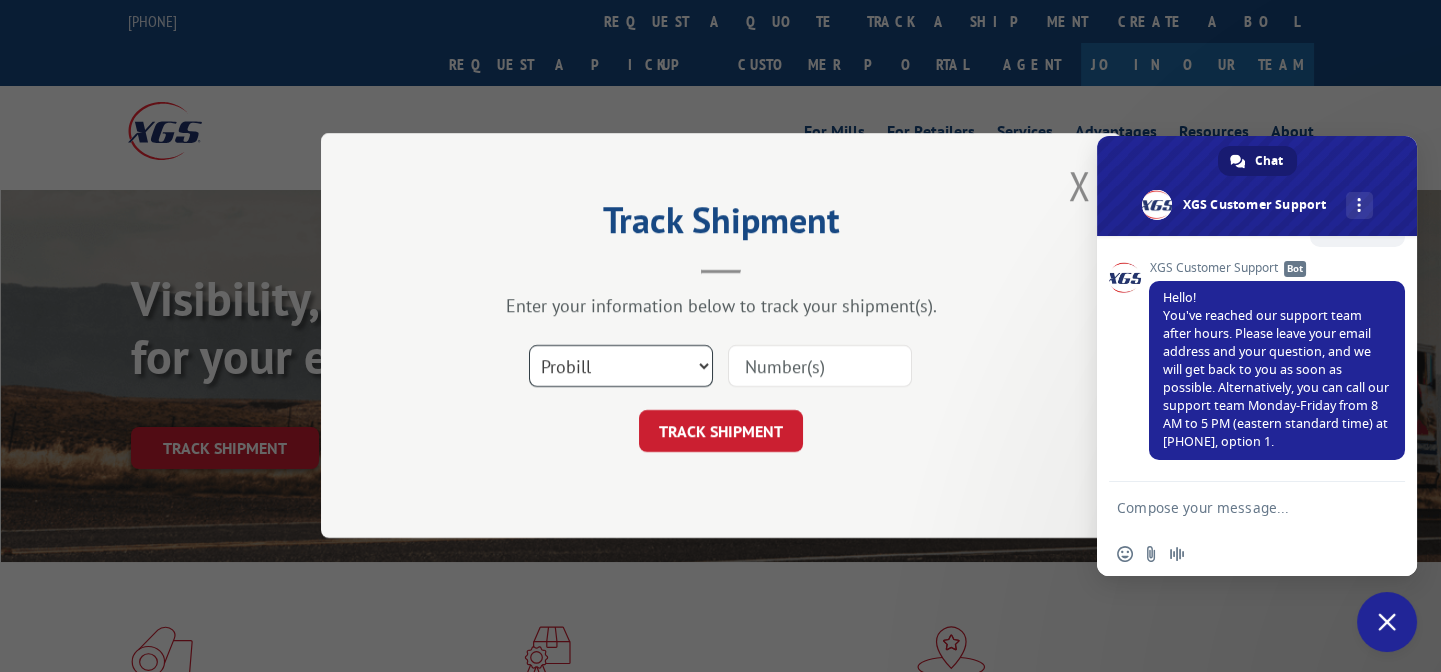 click on "Select category... Probill BOL PO" at bounding box center [621, 367] 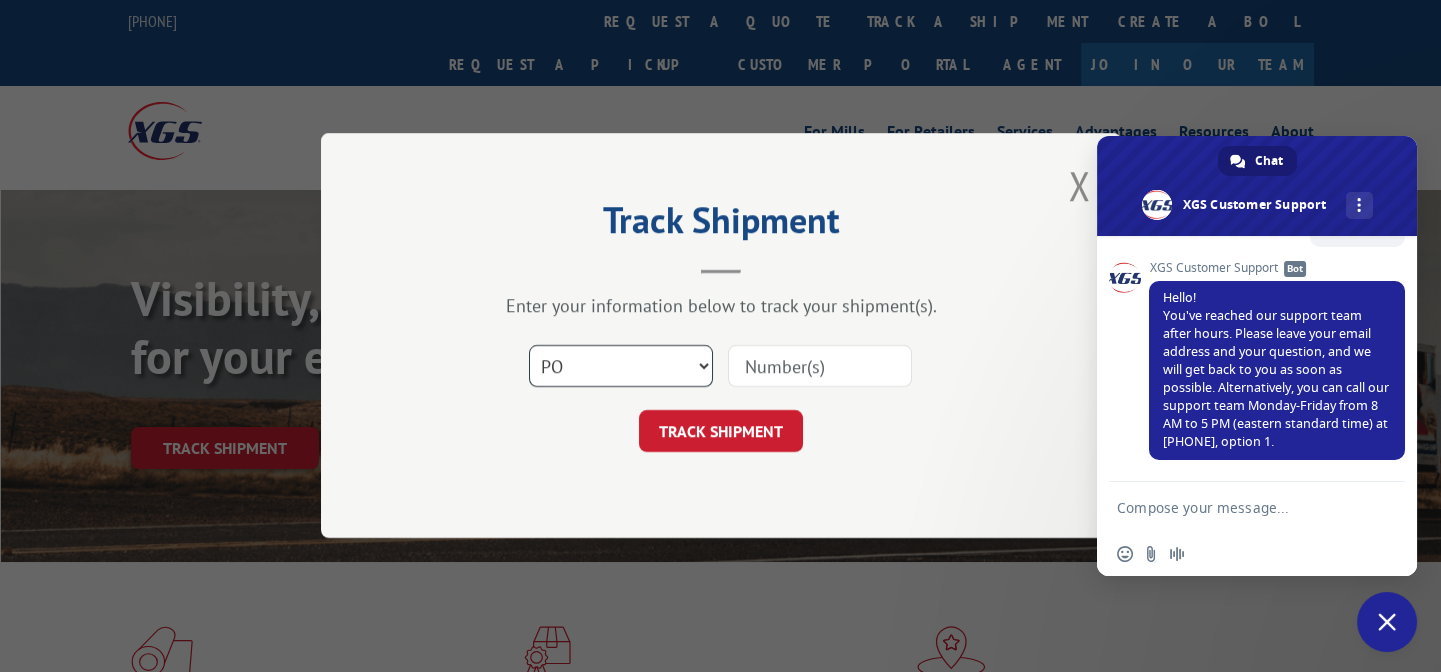 click on "Select category... Probill BOL PO" at bounding box center [621, 367] 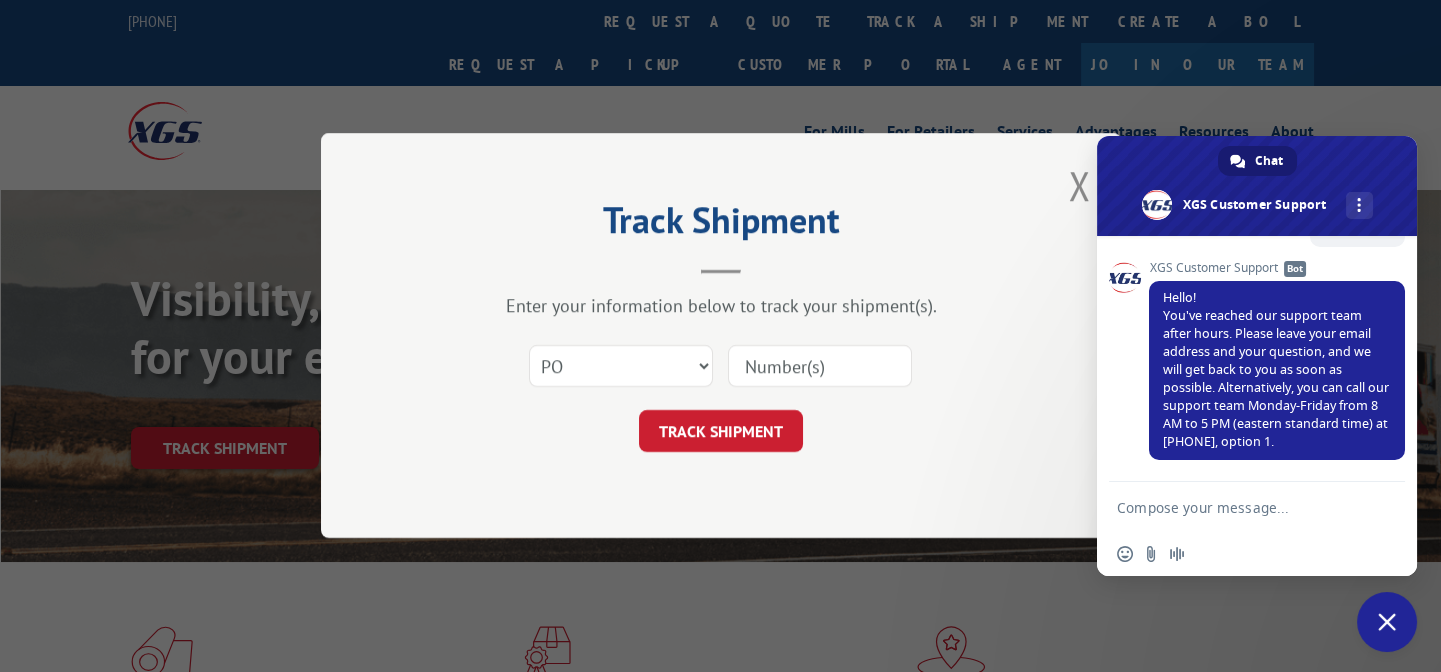 click at bounding box center (820, 367) 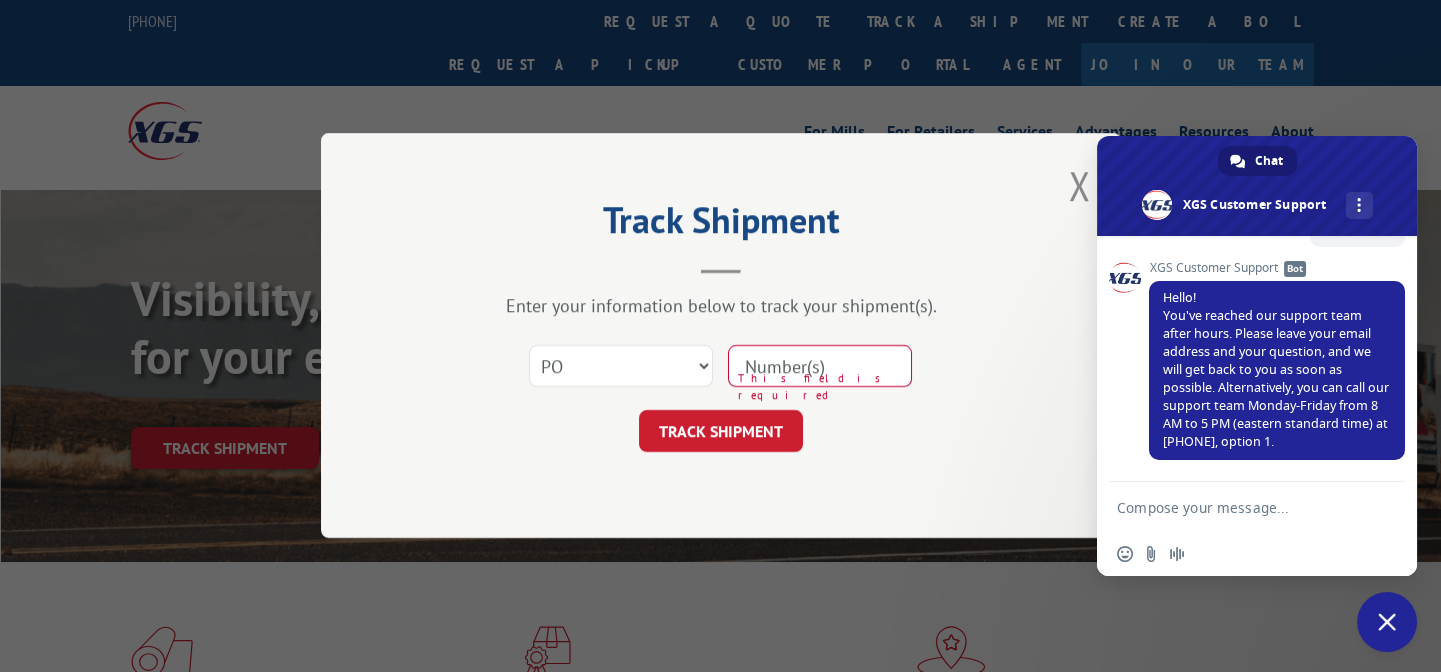 paste on "[NUMBER]" 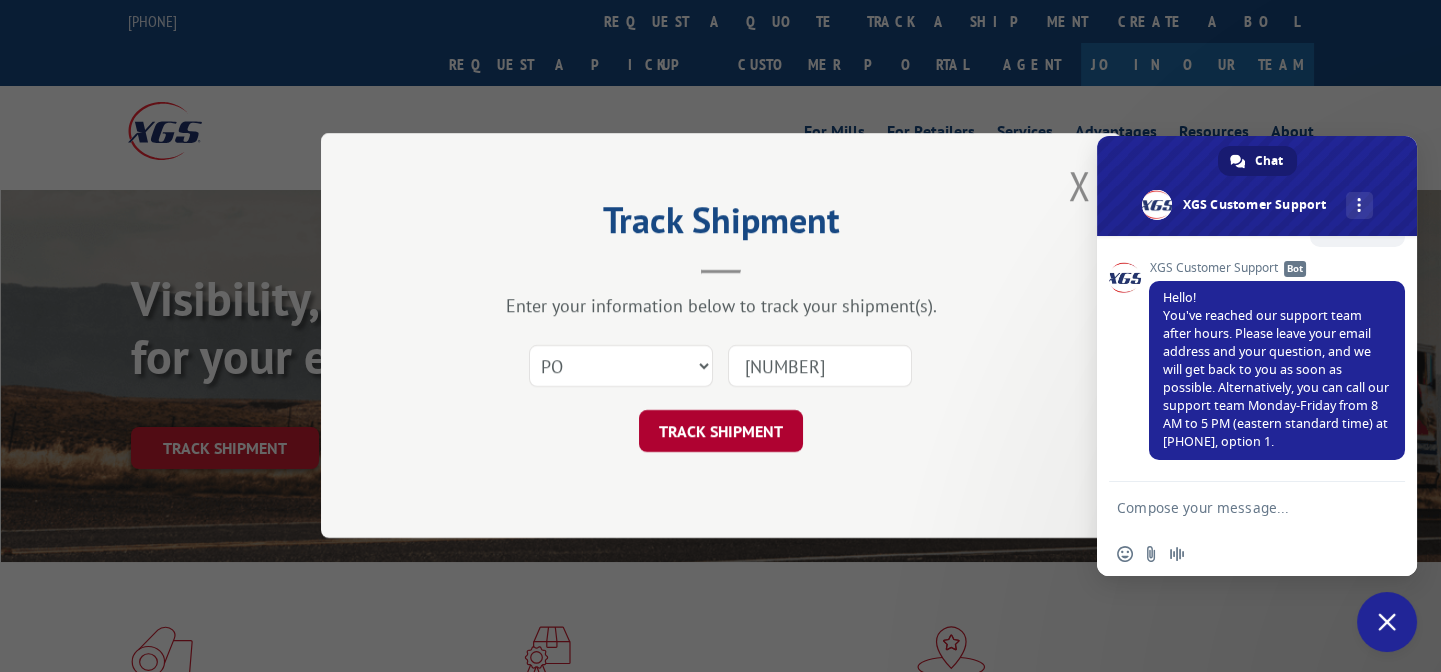 type on "[NUMBER]" 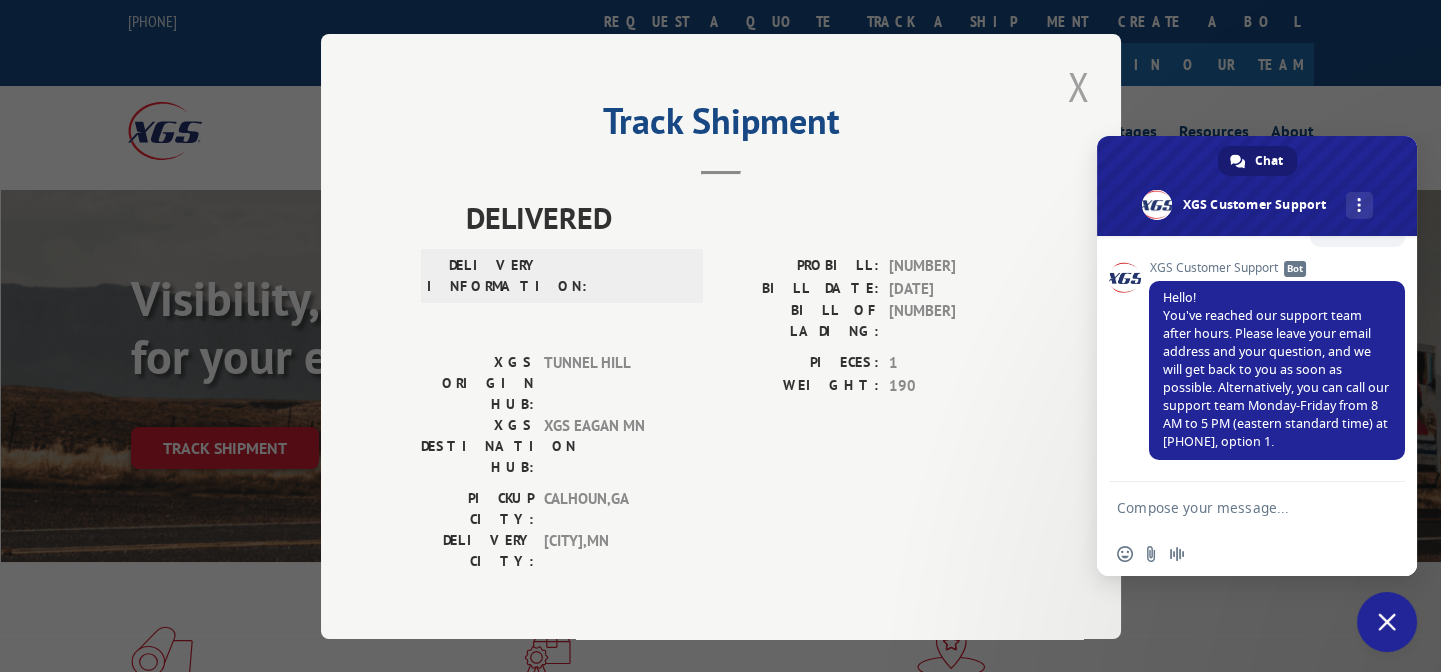 click at bounding box center (1079, 86) 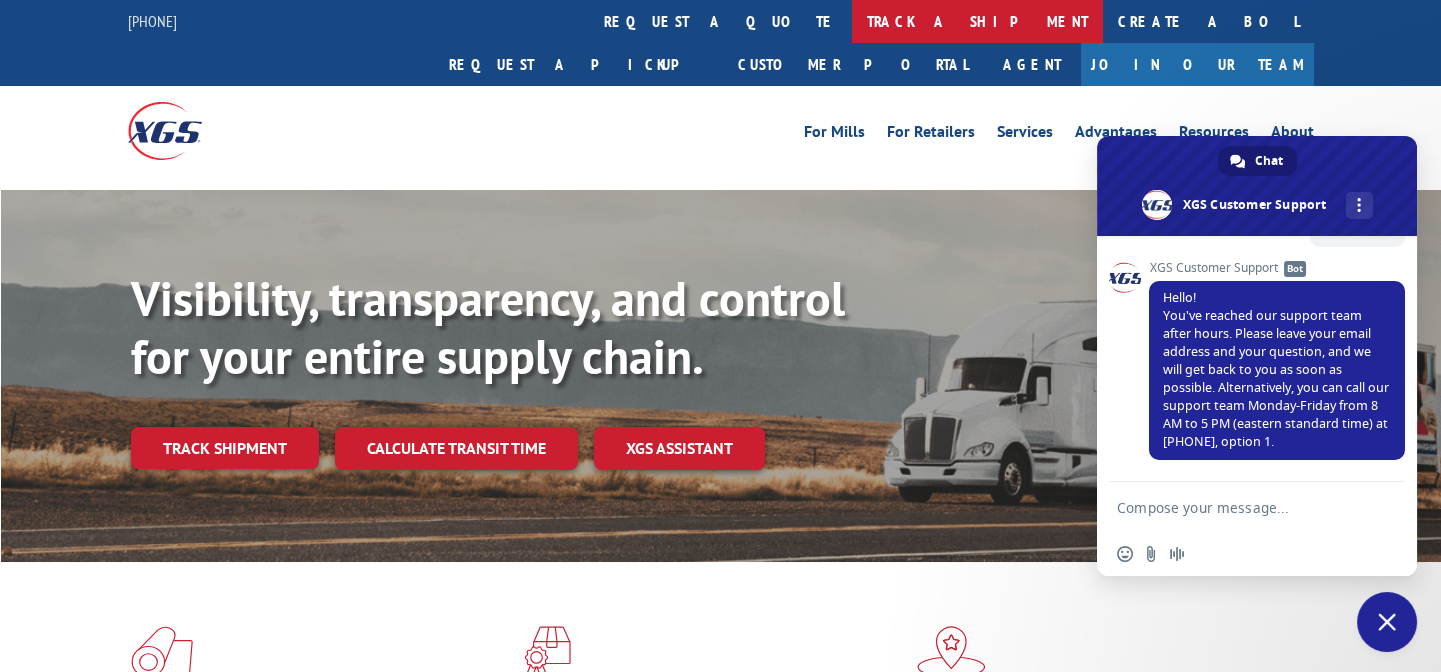 click on "track a shipment" at bounding box center [977, 21] 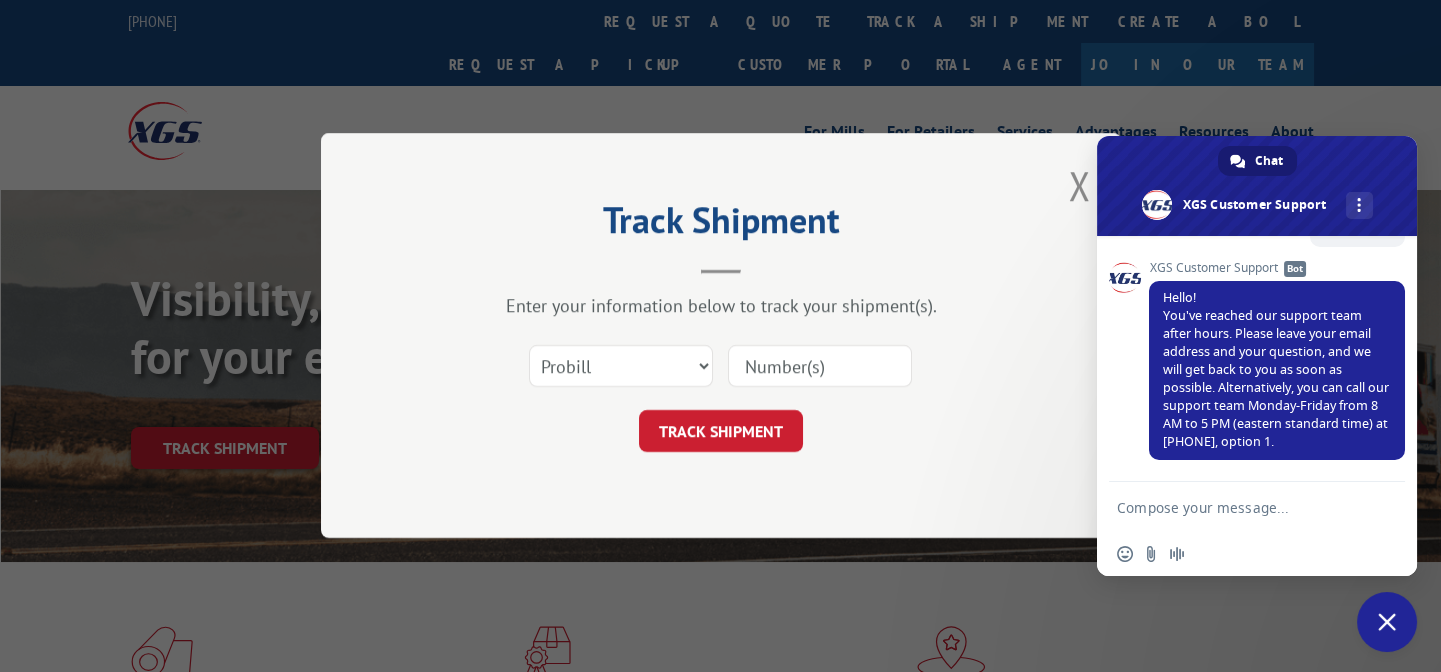 scroll, scrollTop: 0, scrollLeft: 0, axis: both 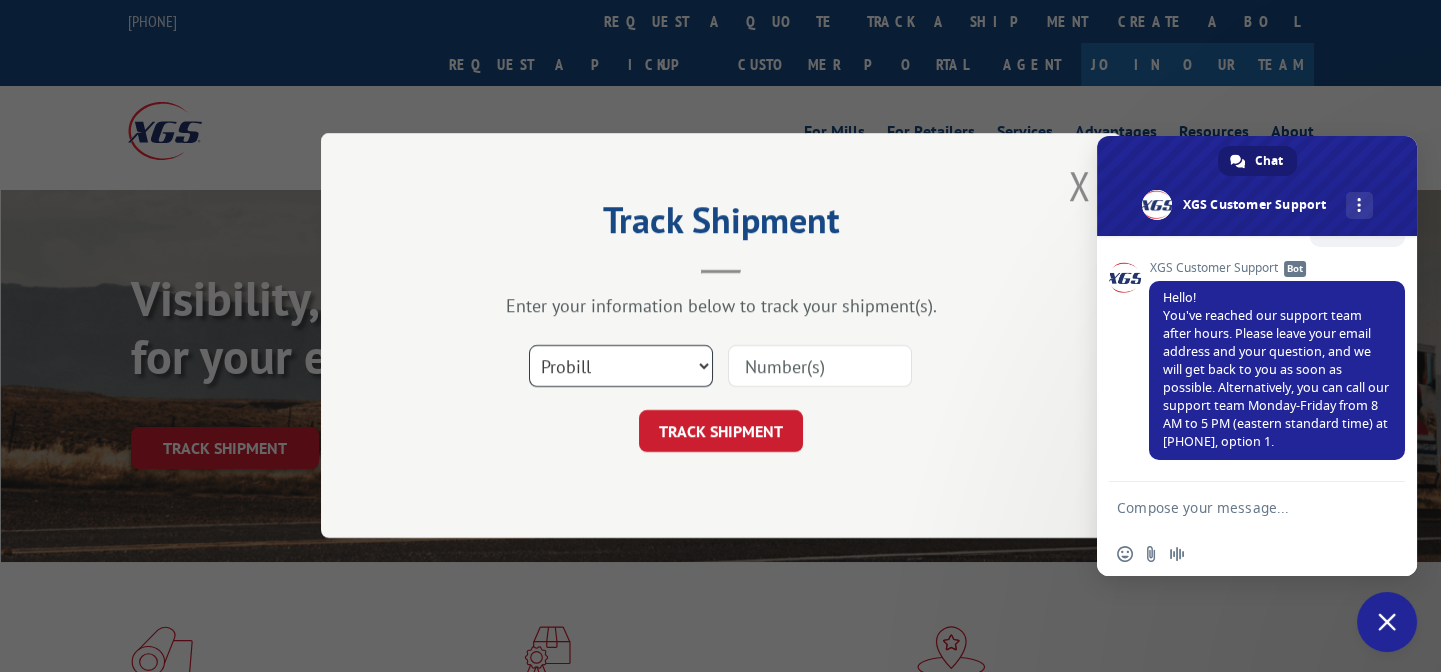 drag, startPoint x: 660, startPoint y: 357, endPoint x: 646, endPoint y: 383, distance: 29.529646 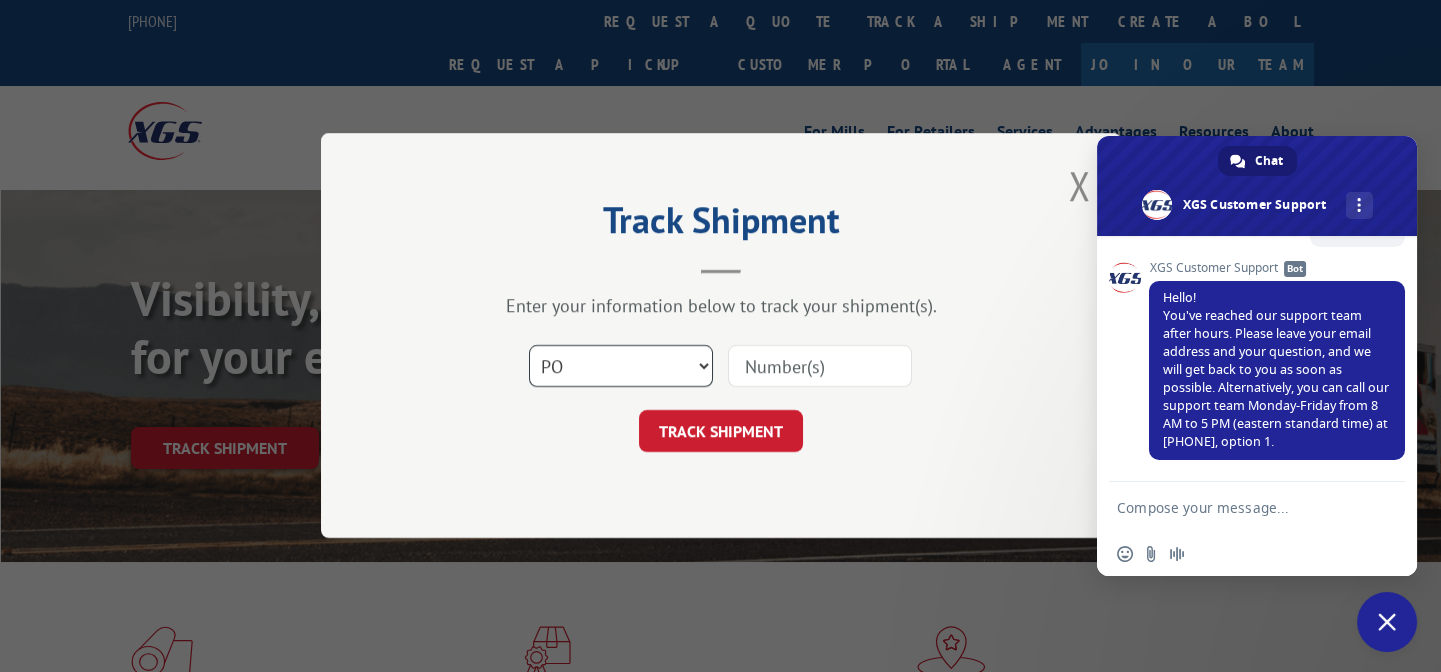 click on "Select category... Probill BOL PO" at bounding box center (621, 367) 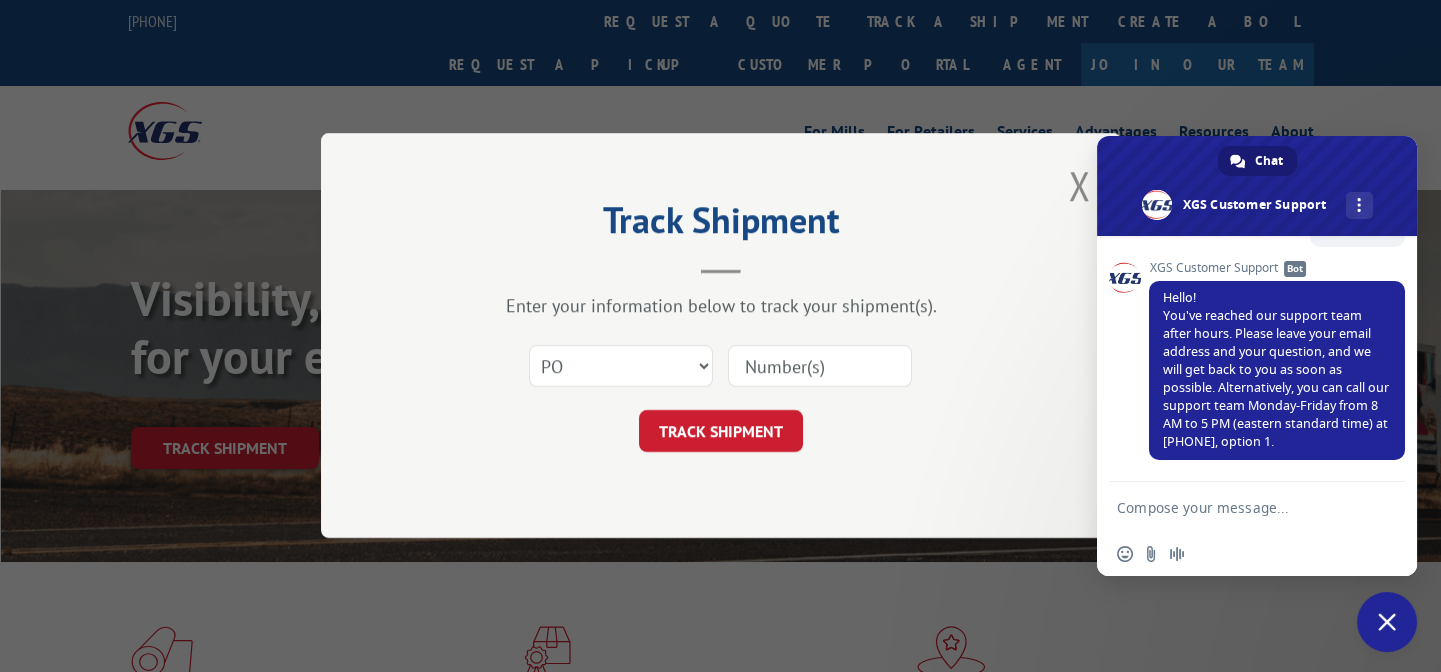 click at bounding box center (820, 367) 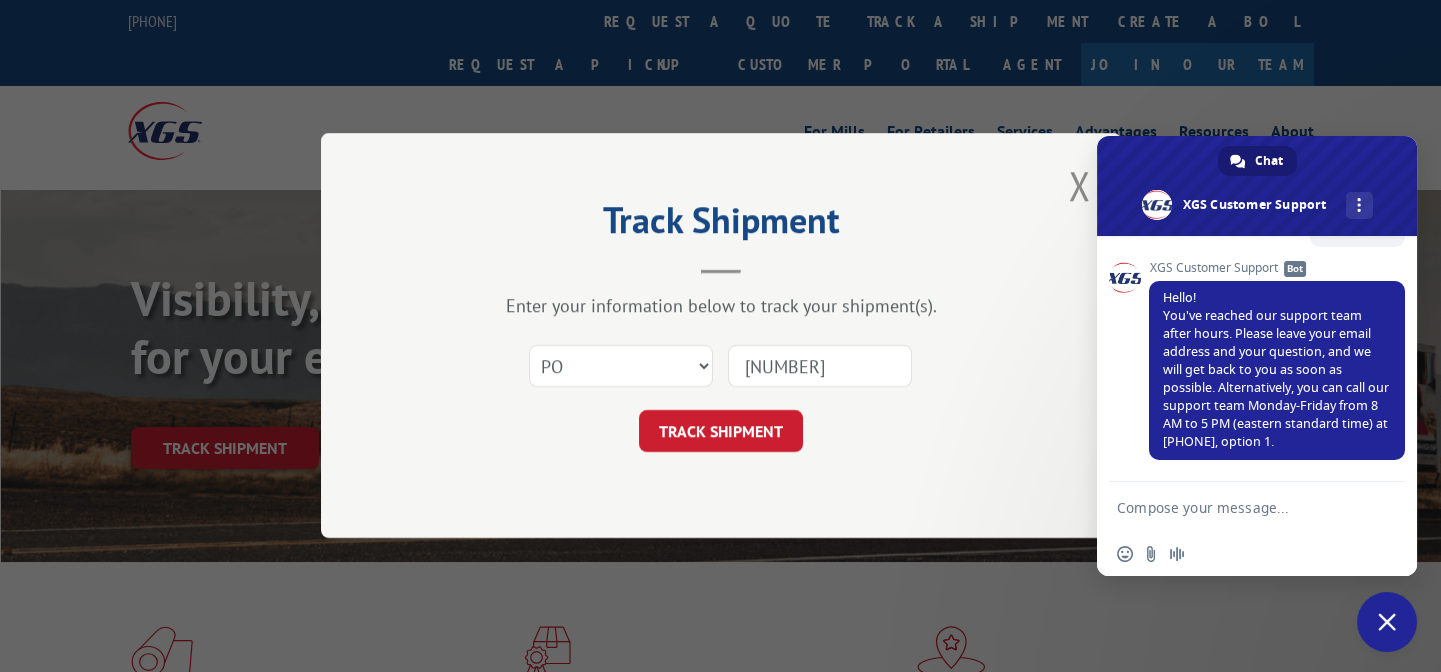 type on "[NUMBER]" 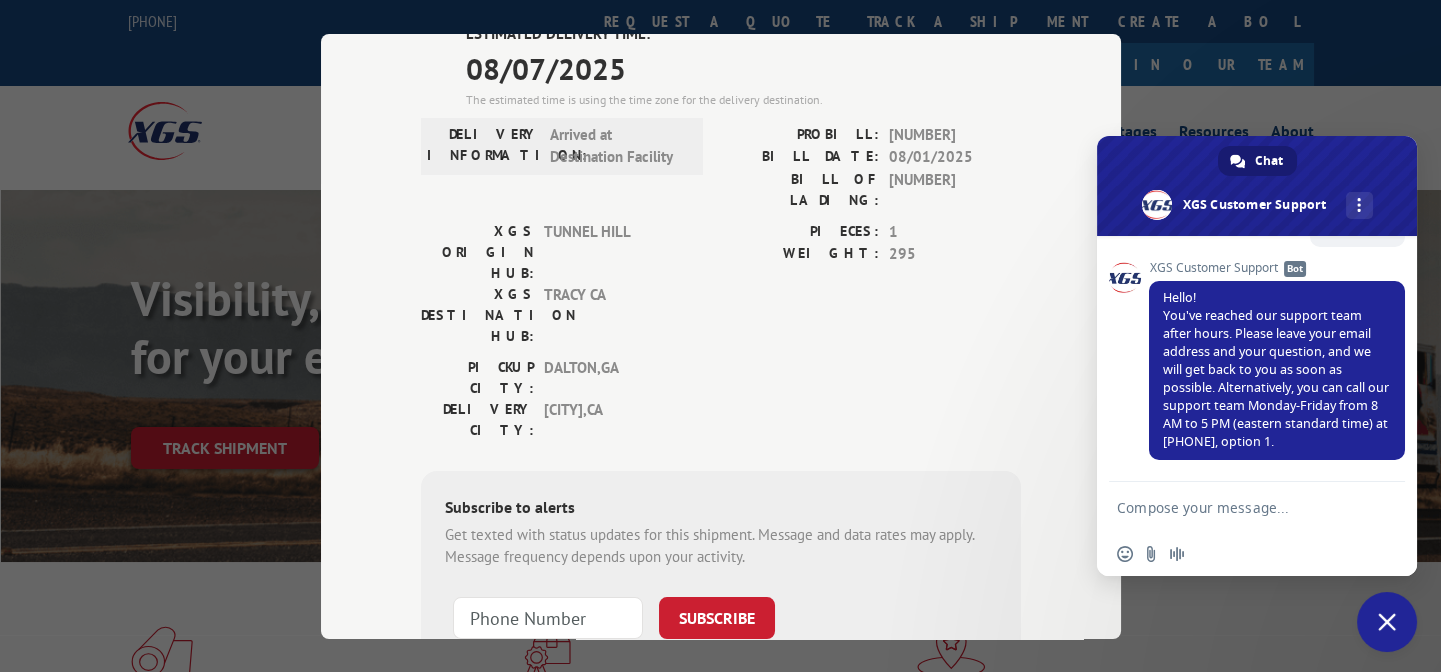 scroll, scrollTop: 616, scrollLeft: 0, axis: vertical 